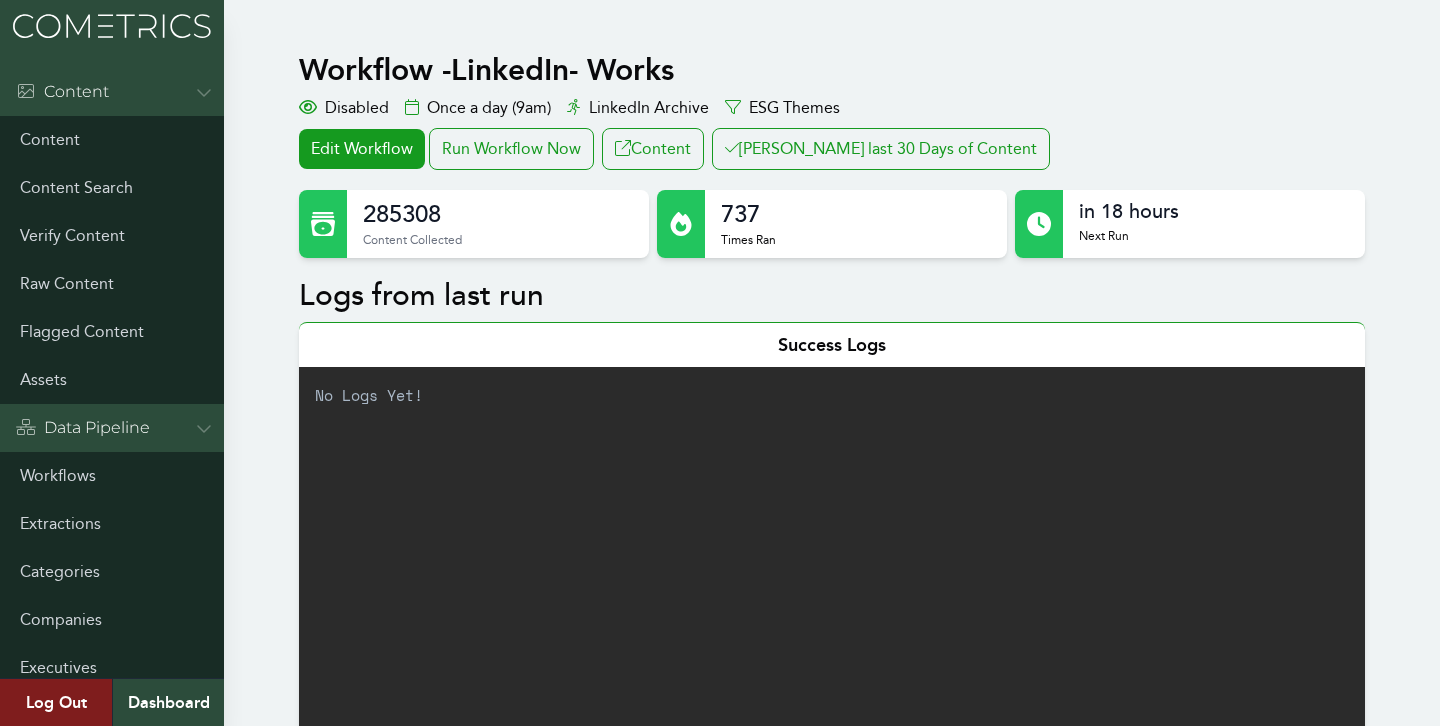 scroll, scrollTop: 544, scrollLeft: 0, axis: vertical 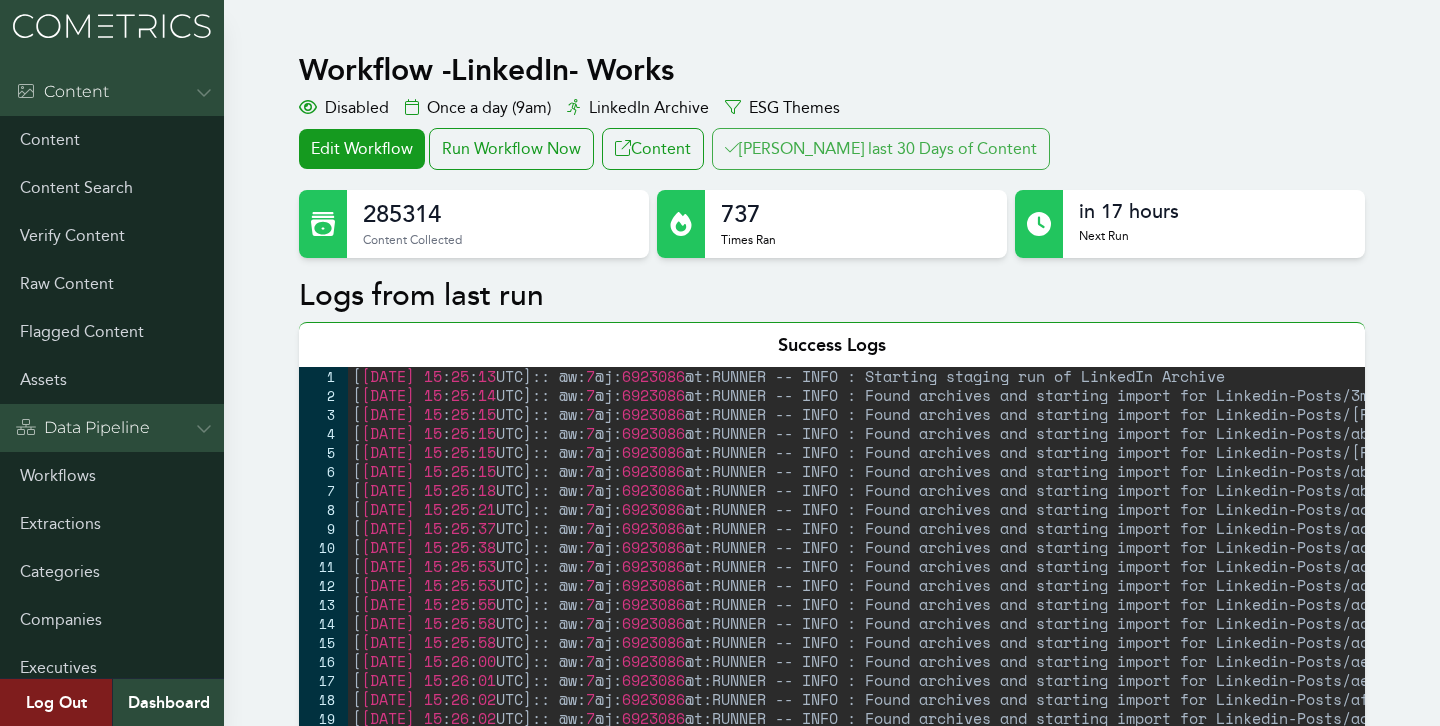 click on "Clair last 30 Days of Content" at bounding box center (881, 149) 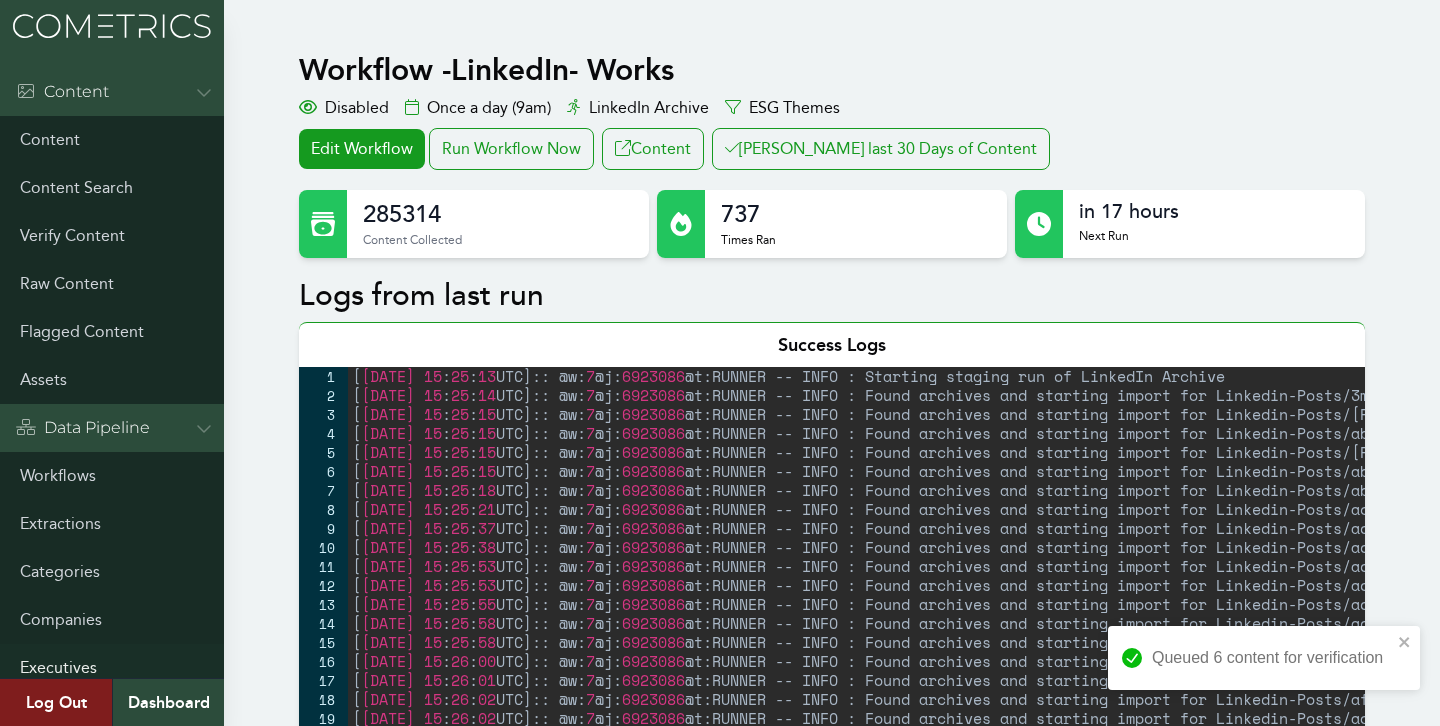 click on "Executives" at bounding box center (112, 668) 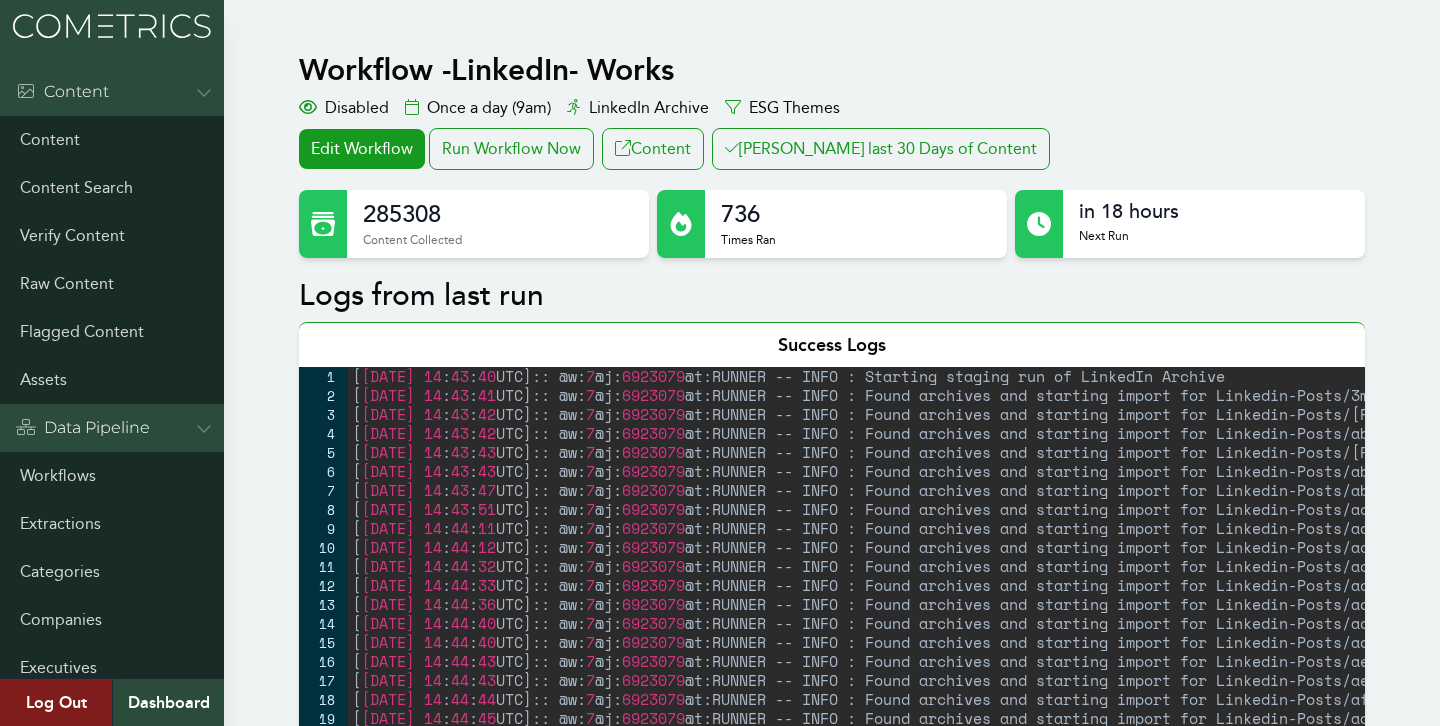 scroll, scrollTop: 0, scrollLeft: 0, axis: both 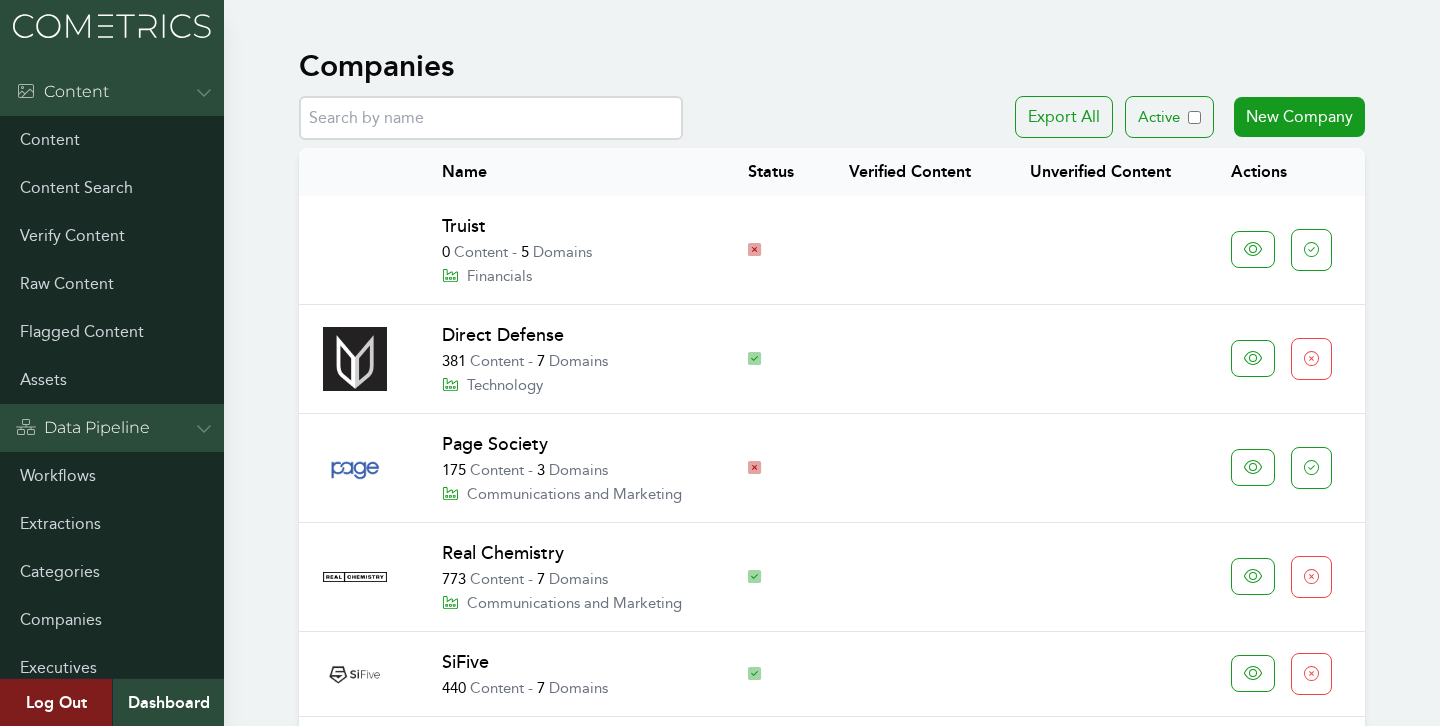 click at bounding box center [491, 118] 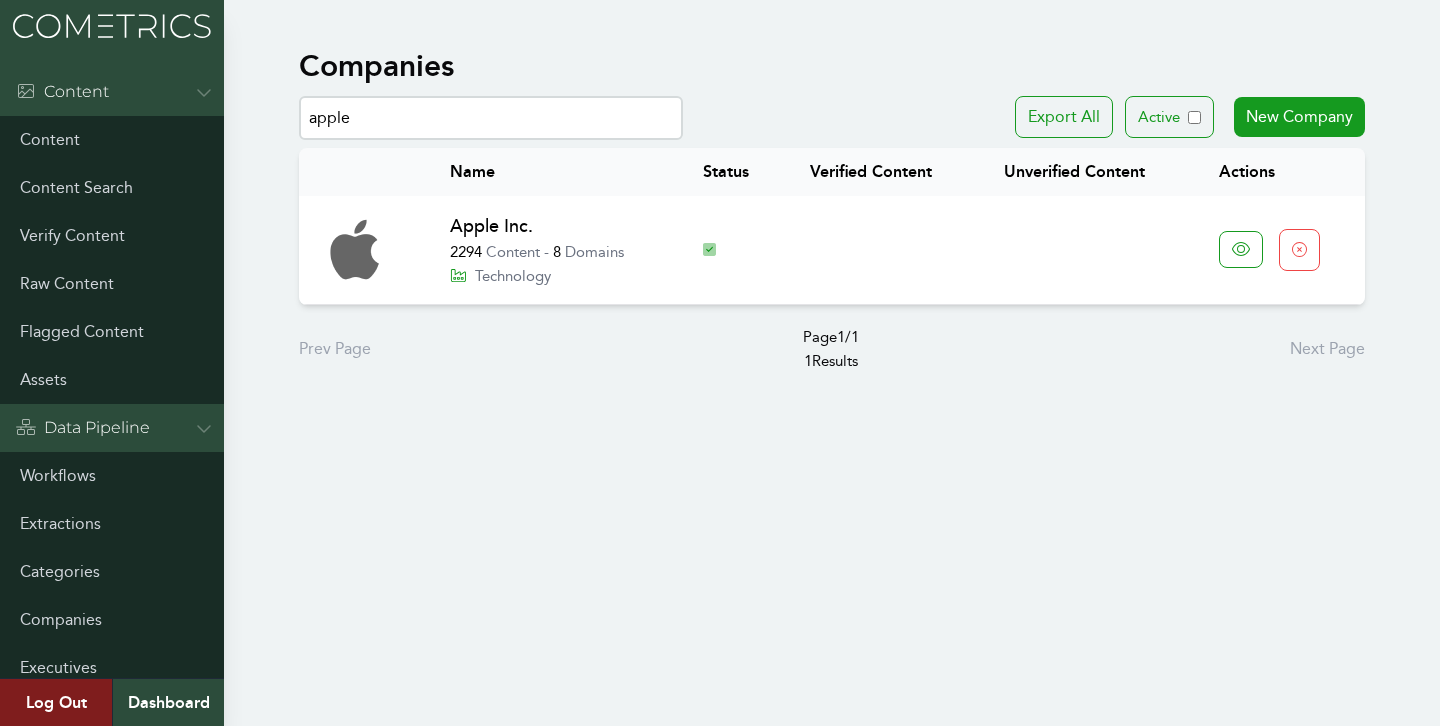 click on "Apple Inc." at bounding box center [491, 226] 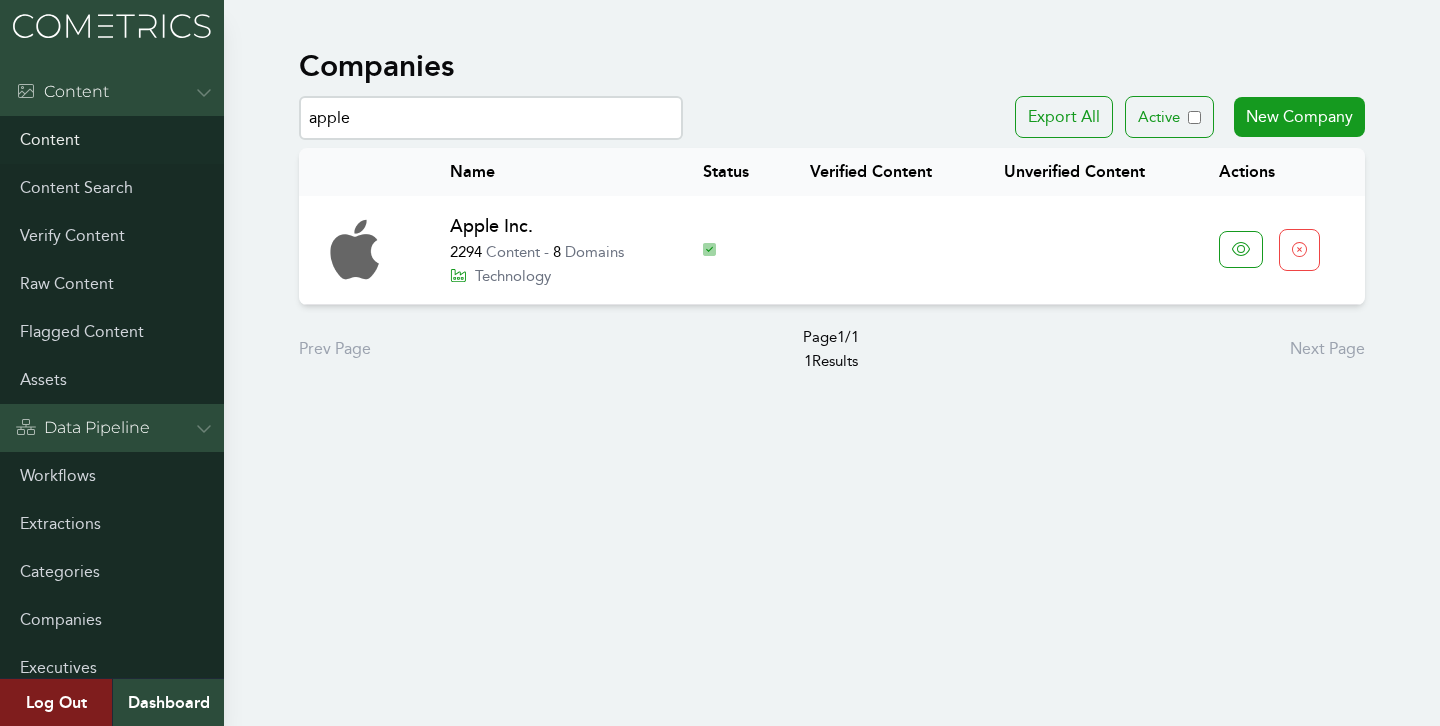 drag, startPoint x: 360, startPoint y: 131, endPoint x: 195, endPoint y: 117, distance: 165.59288 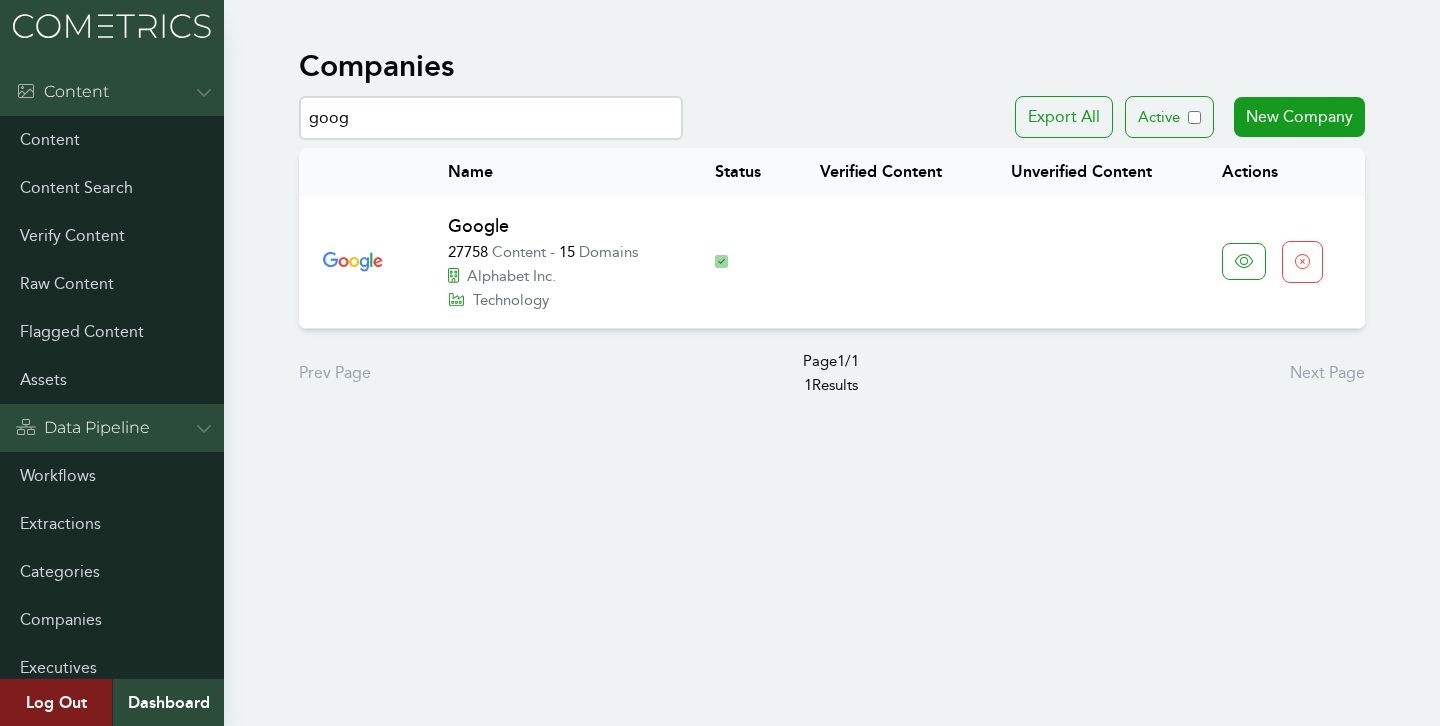type on "goog" 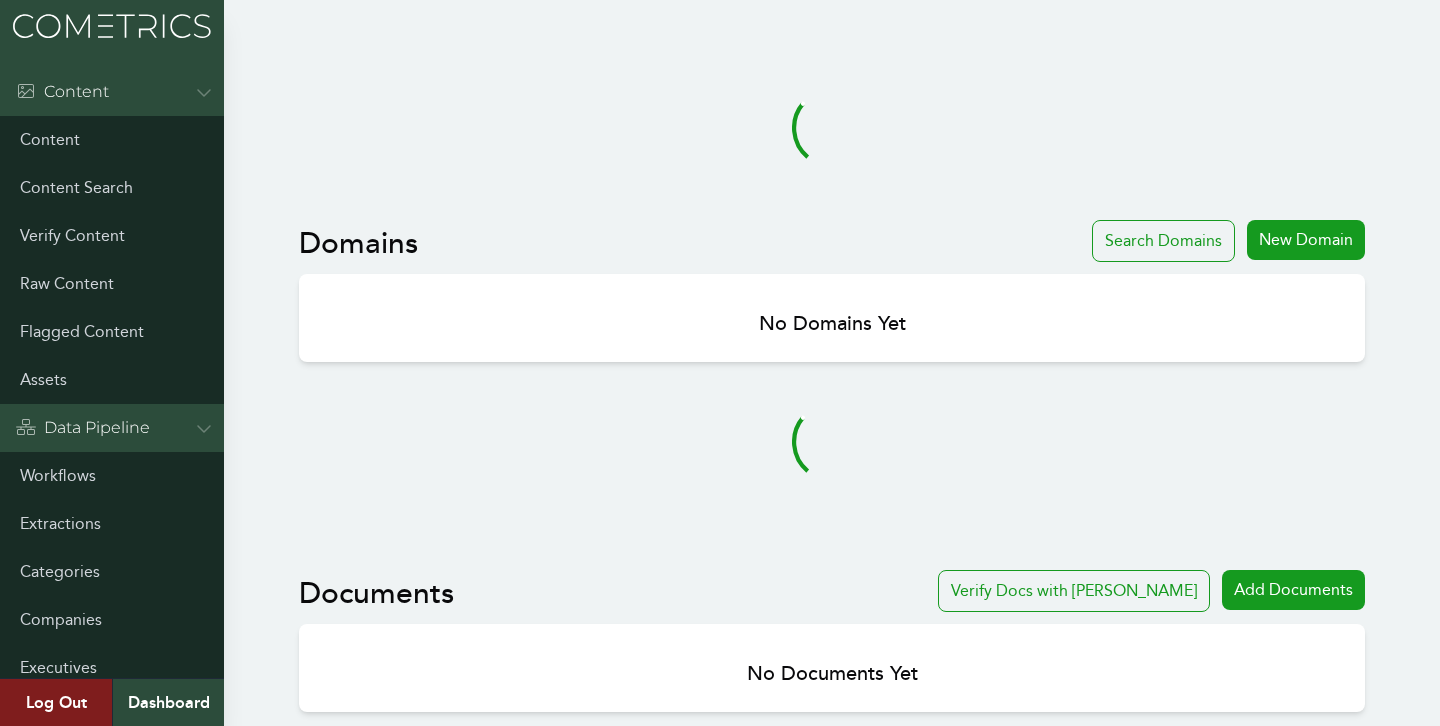 scroll, scrollTop: 0, scrollLeft: 0, axis: both 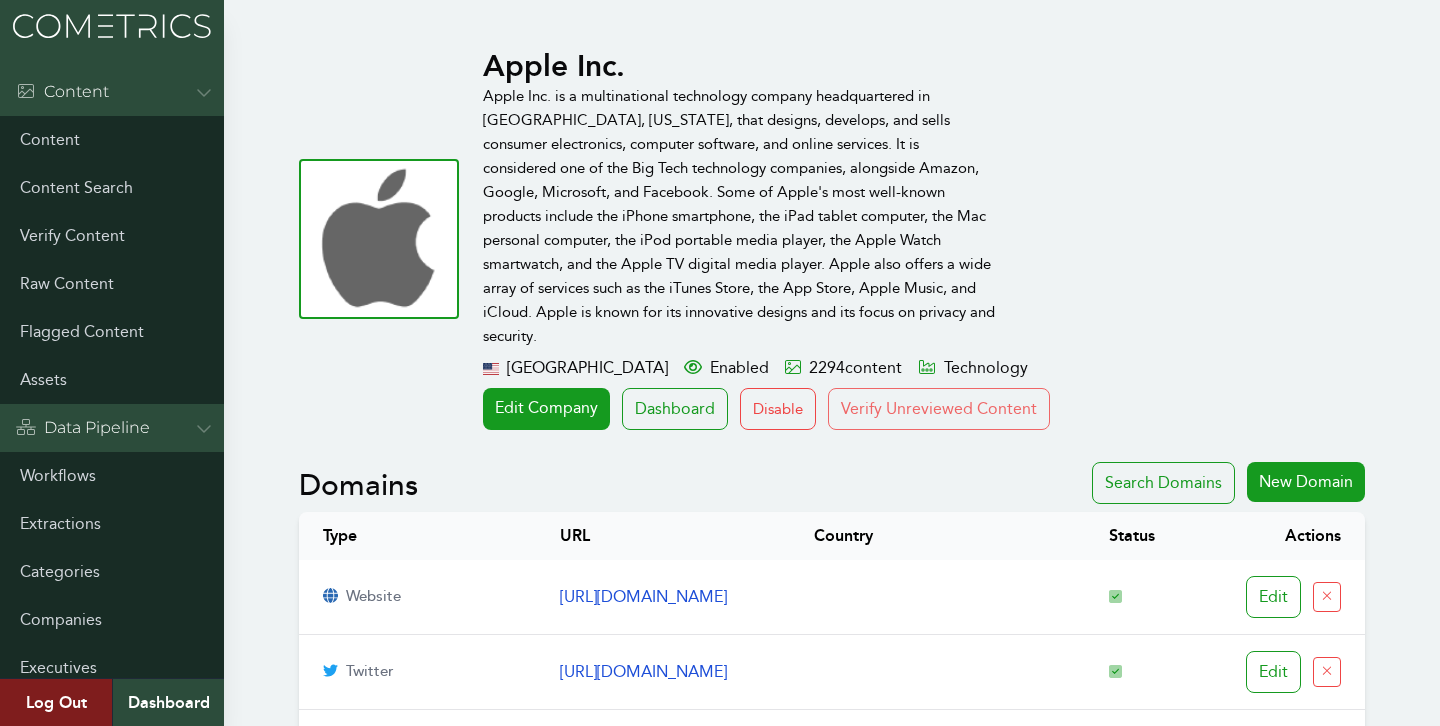 click on "Verify Unreviewed Content" at bounding box center (939, 409) 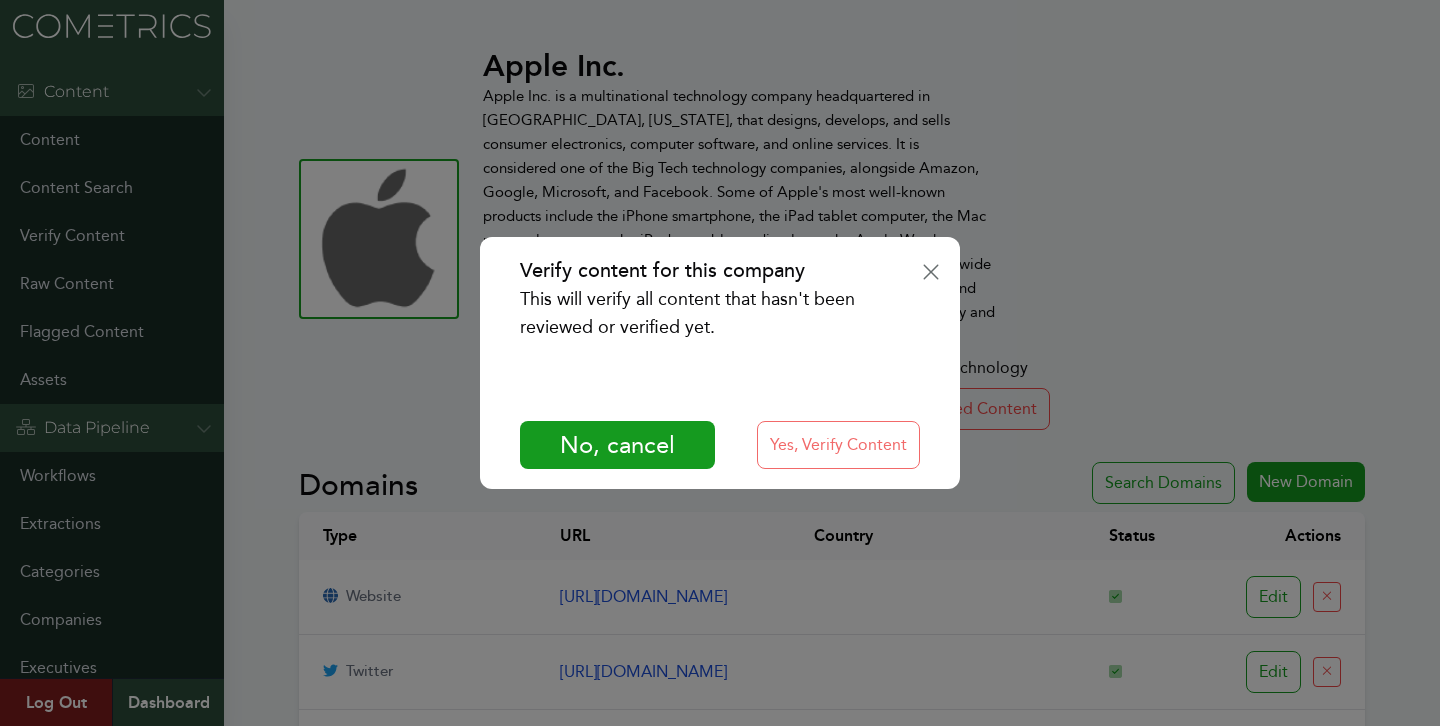 click on "Yes, Verify Content" at bounding box center (838, 445) 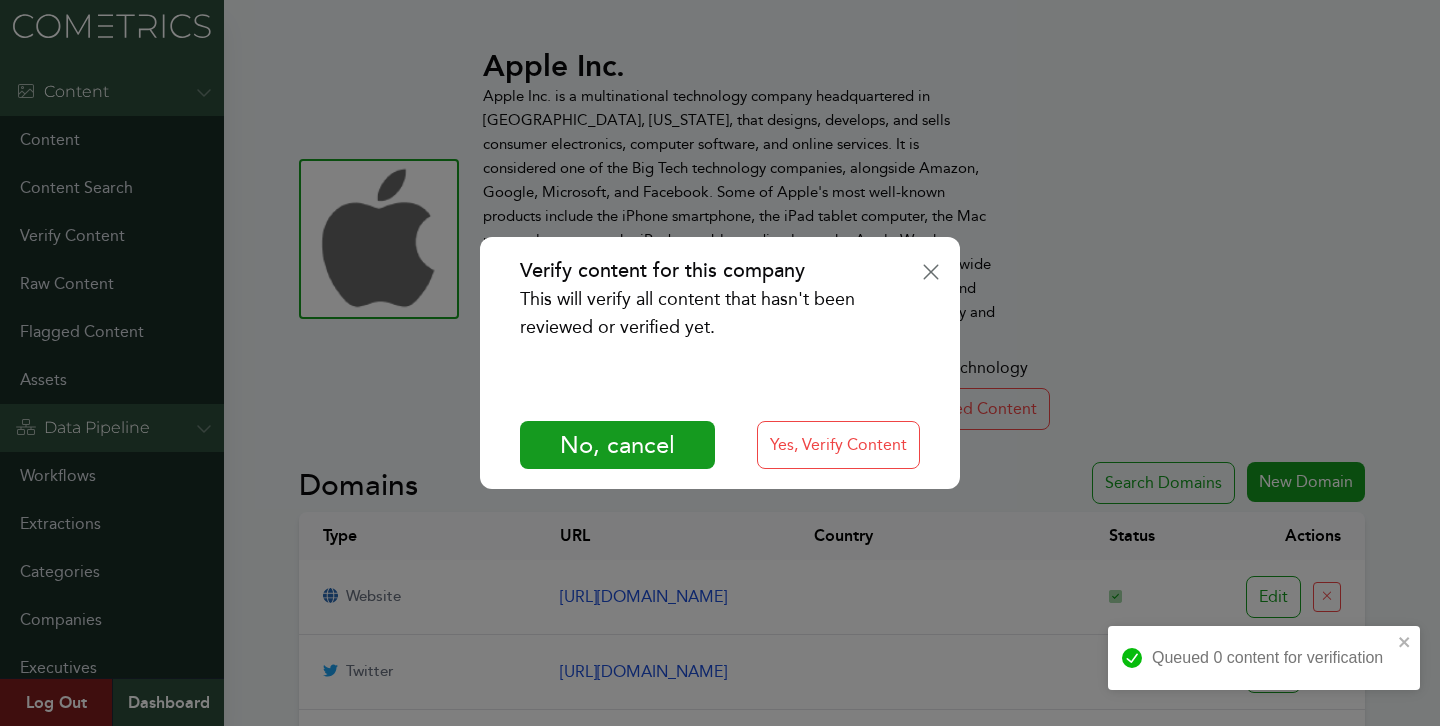 click on "Verify content for this company This will verify all content that hasn't been reviewed or verified yet. No, cancel Yes, Verify Content" at bounding box center [720, 363] 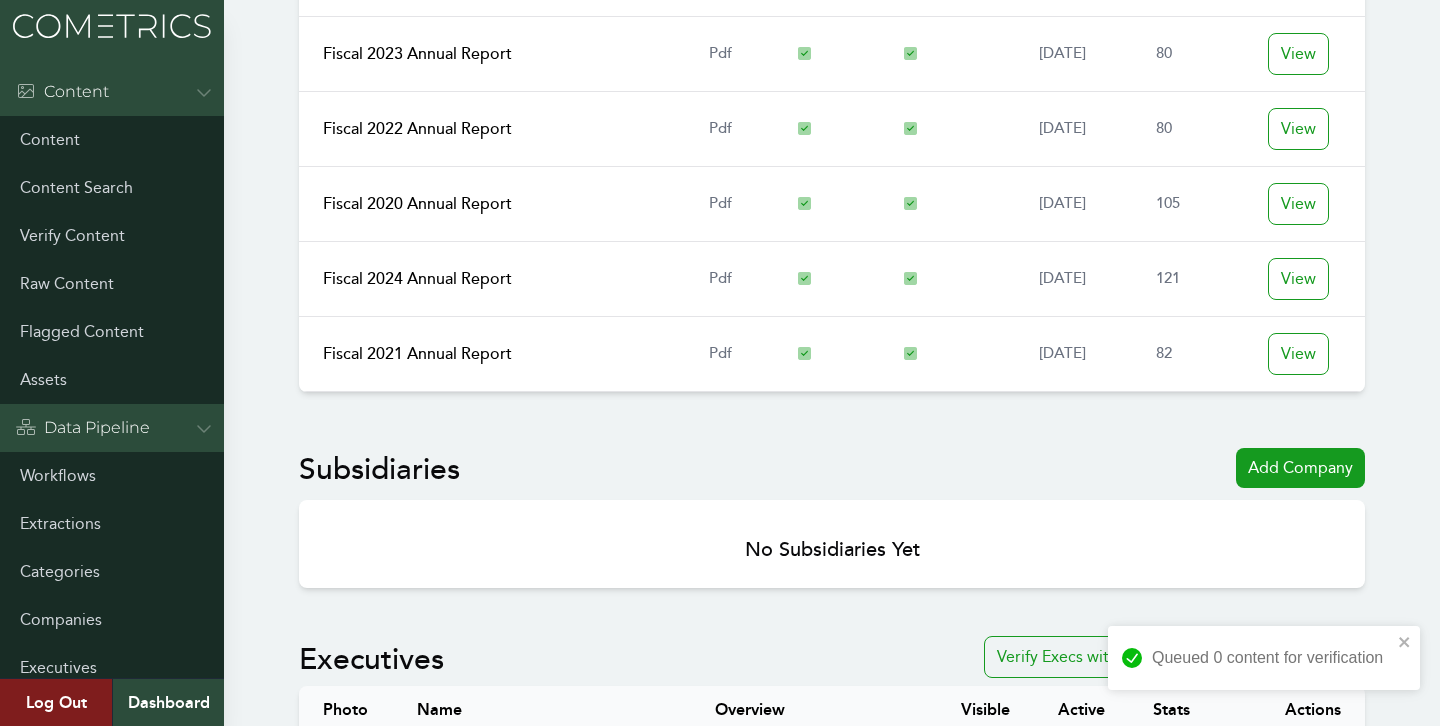 scroll, scrollTop: 2113, scrollLeft: 0, axis: vertical 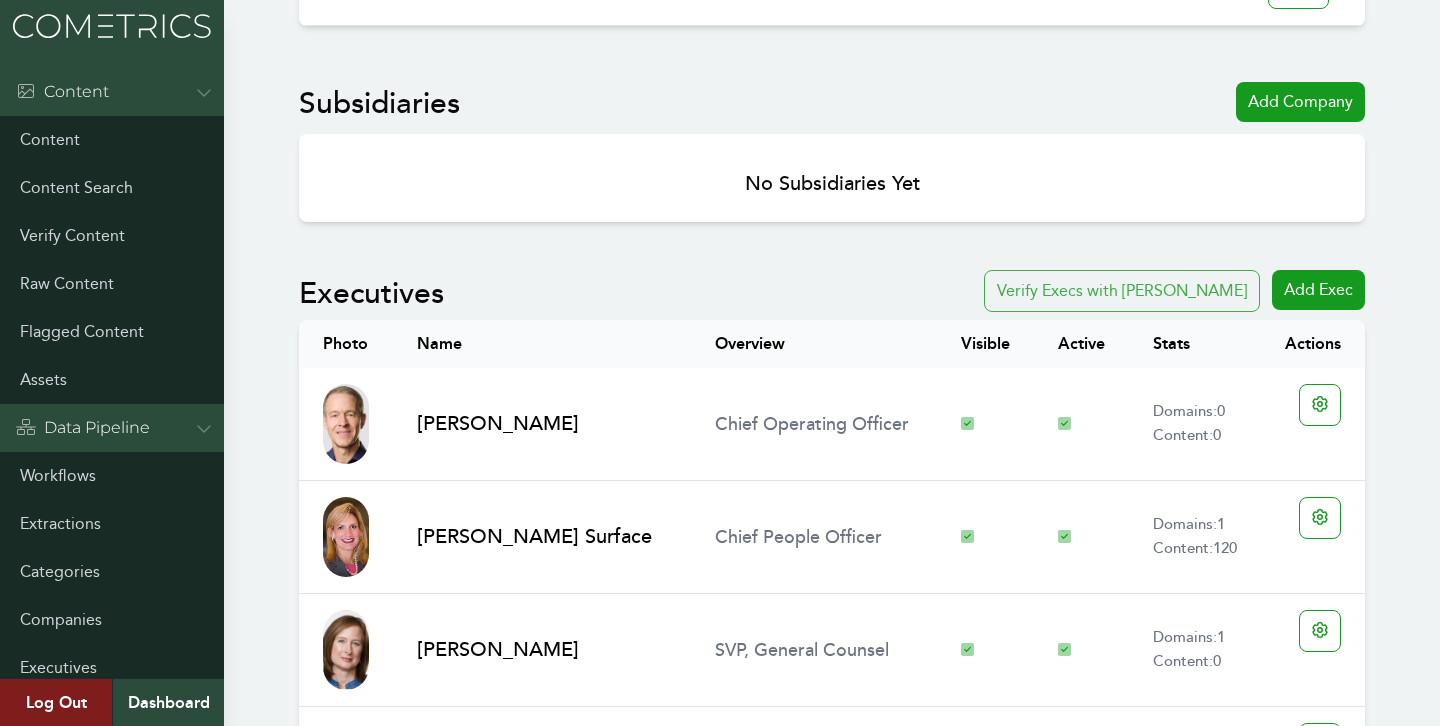 click on "Verify Execs with [PERSON_NAME]" at bounding box center (1122, 291) 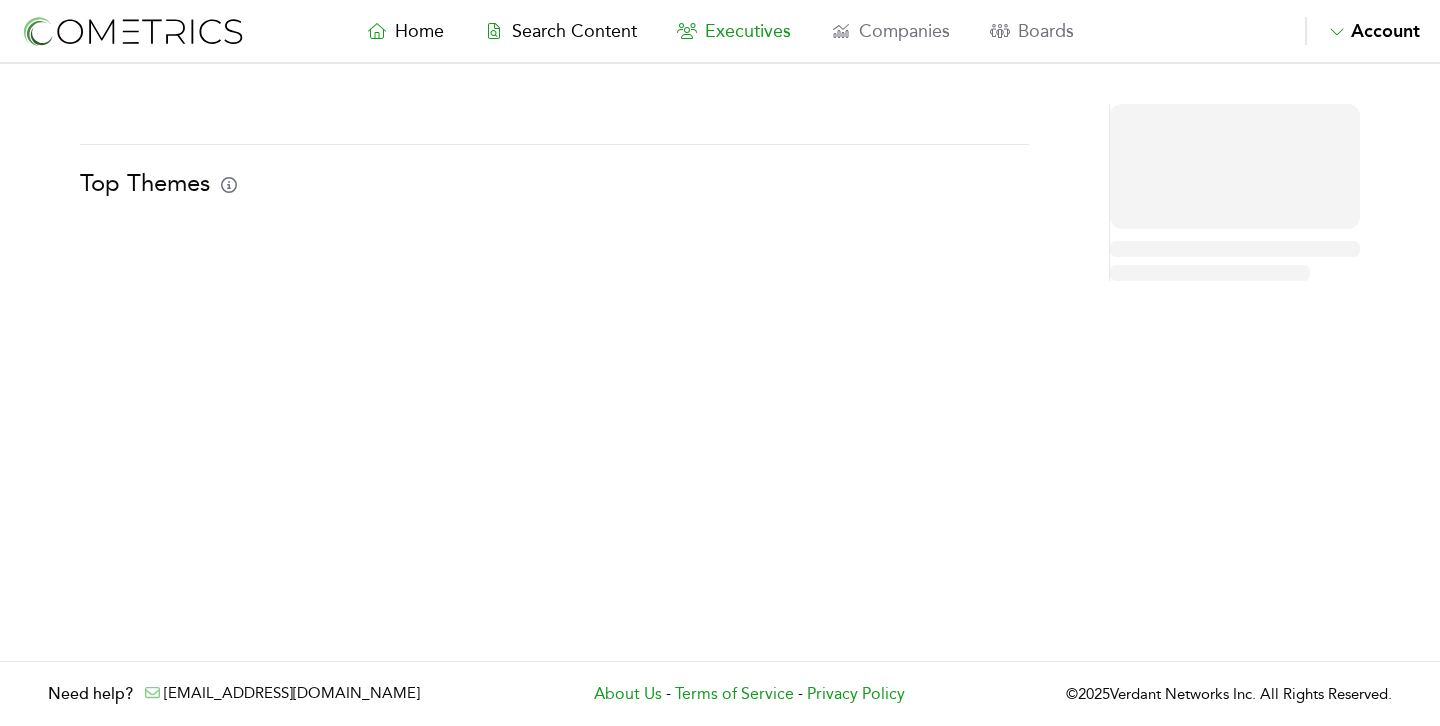 scroll, scrollTop: 0, scrollLeft: 0, axis: both 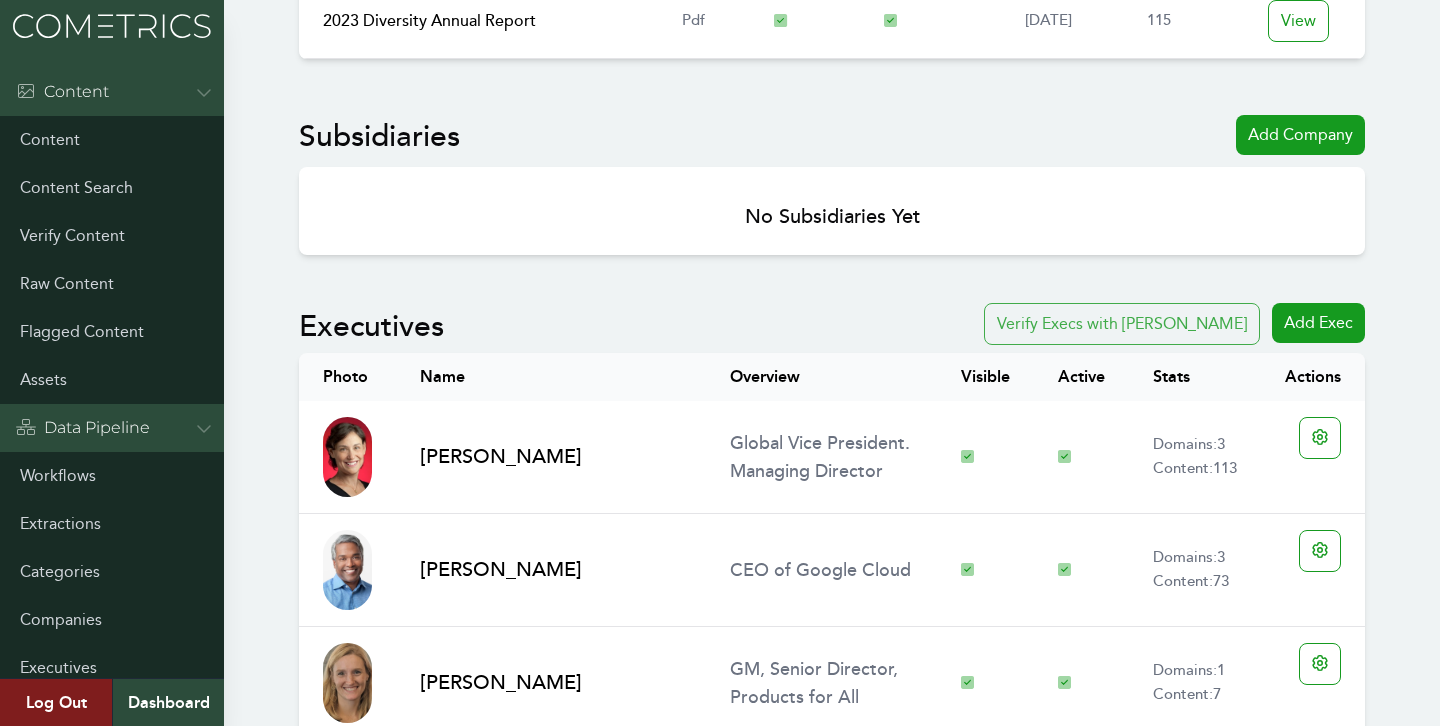click on "Verify Execs with Clair" at bounding box center [1122, 324] 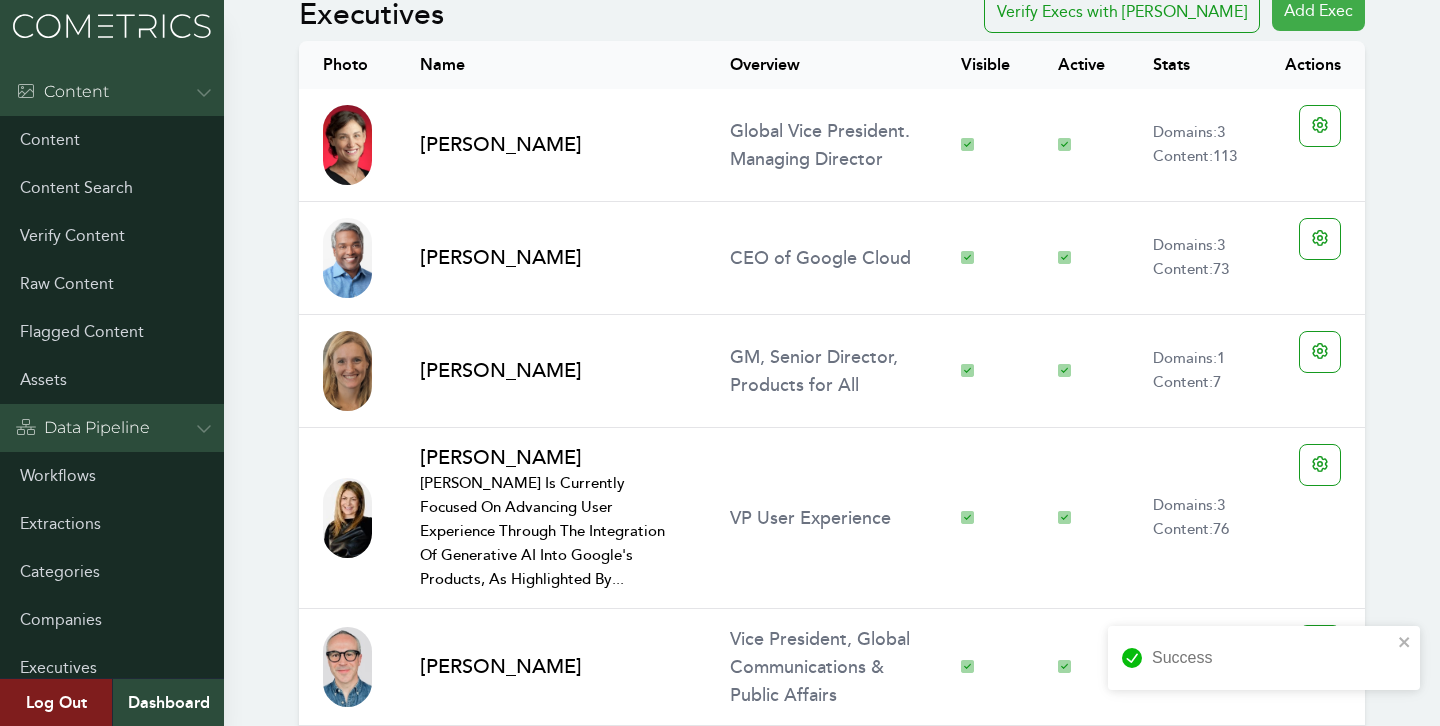 scroll, scrollTop: 2198, scrollLeft: 0, axis: vertical 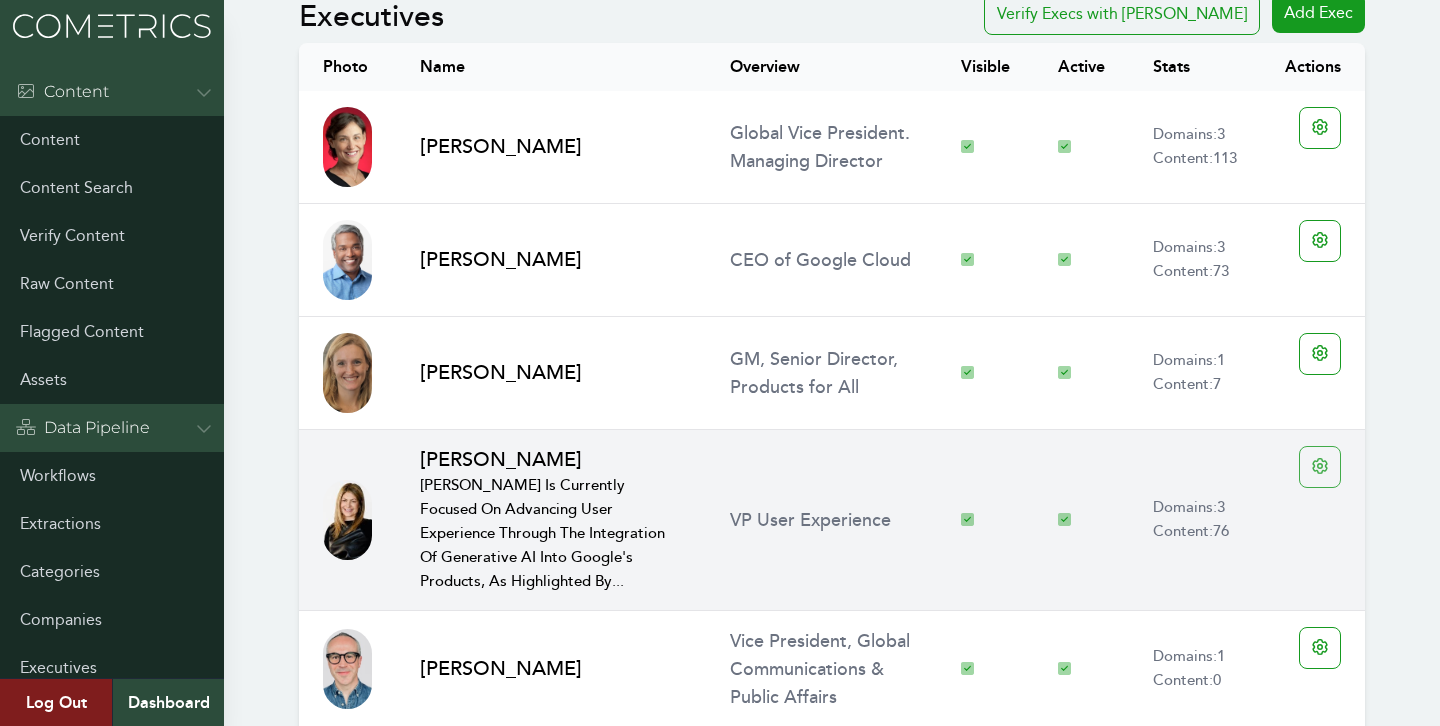click on "Menu Content Content Content Search Verify Content Raw Content Flagged Content Assets Data Pipeline Workflows Extractions Categories Companies Executives Documents Admin Dashboard Global Config Users Teams Subscriptions Index Scopes Api Tokens Meili Stats Logs Api Access Stripe Webhook Logs Workflow Jobs Workflow Groups YouTube Downloads Other Translations Sectors Industries Alerts Executive Domains Countries Media Types Profile Maps Save Groups Nominations Cities Languages Continents Currencies Sub-Continent Subdivisions Products Brands Exports External Sidekiq Workers oAuth2 Apps pghero Metabase Log Out Dashboard
Google Stay up to date with Google company news and products. Discover stories about our culture, philosophy, and how Google technology is impacting others. United States of America Enabled 27758  content Alphabet Inc. Technology Edit Company Dashboard Disable Verify Unreviewed Content Search for URLs Google 17" at bounding box center (720, 3641) 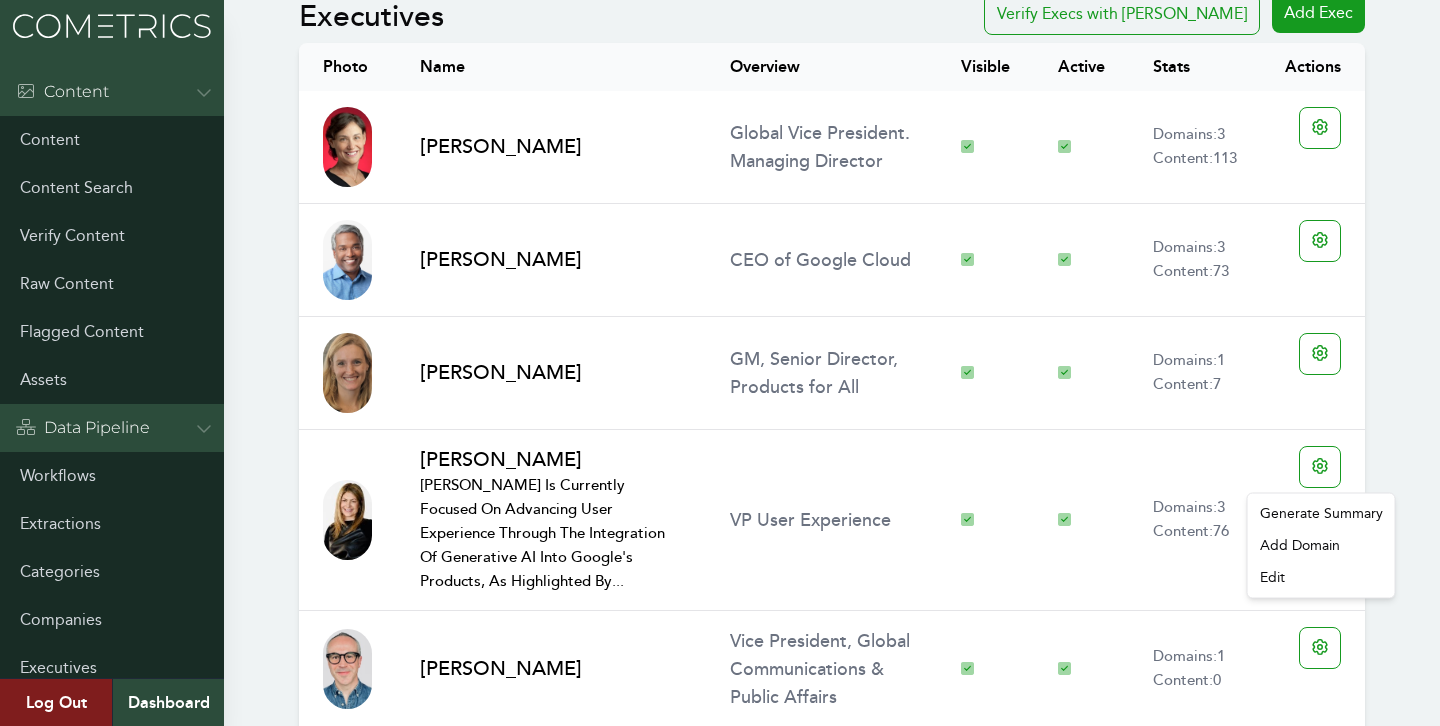 click on "Menu Content Content Content Search Verify Content Raw Content Flagged Content Assets Data Pipeline Workflows Extractions Categories Companies Executives Documents Admin Dashboard Global Config Users Teams Subscriptions Index Scopes Api Tokens Meili Stats Logs Api Access Stripe Webhook Logs Workflow Jobs Workflow Groups YouTube Downloads Other Translations Sectors Industries Alerts Executive Domains Countries Media Types Profile Maps Save Groups Nominations Cities Languages Continents Currencies Sub-Continent Subdivisions Products Brands Exports External Sidekiq Workers oAuth2 Apps pghero Metabase Log Out Dashboard
Google Stay up to date with Google company news and products. Discover stories about our culture, philosophy, and how Google technology is impacting others. United States of America Enabled 27758  content Alphabet Inc. Technology Edit Company Dashboard Disable Verify Unreviewed Content Search for URLs Google 17" at bounding box center [720, 3641] 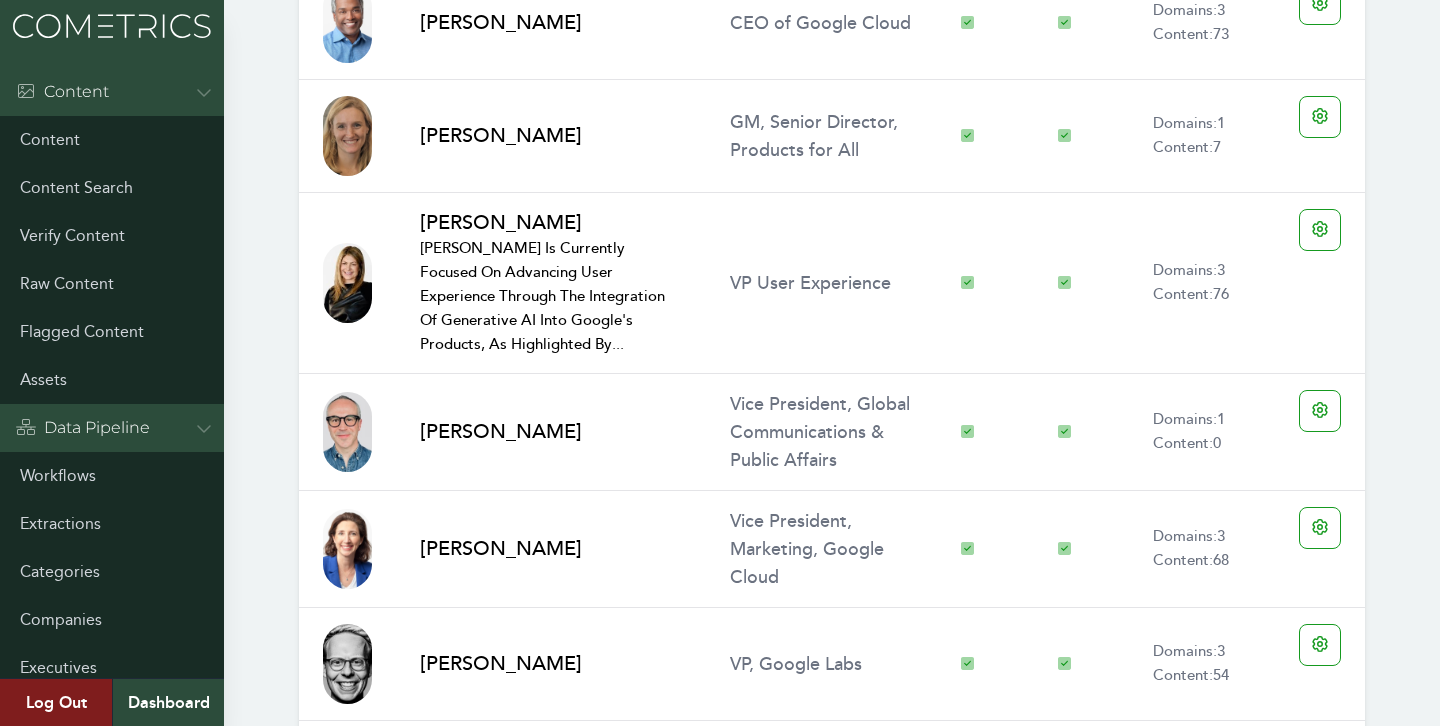 scroll, scrollTop: 2323, scrollLeft: 0, axis: vertical 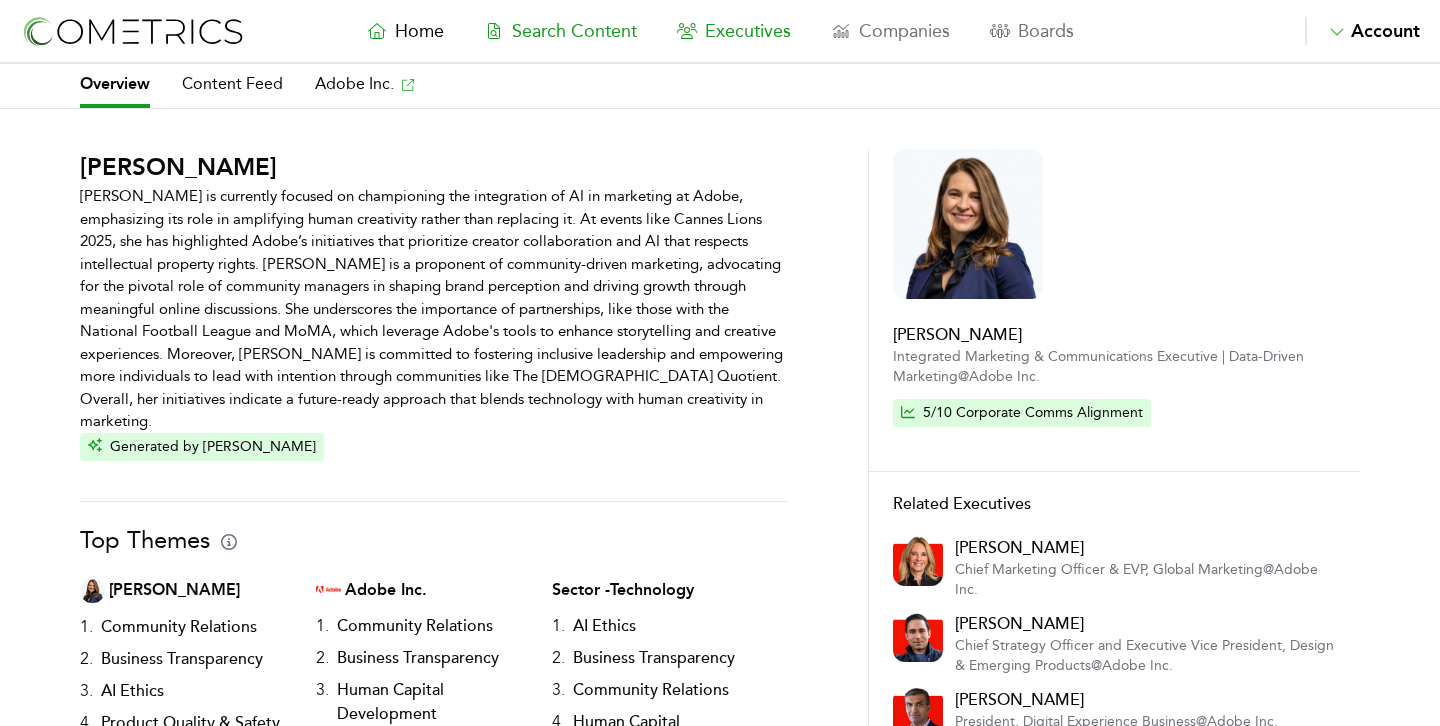 click on "Search Content" at bounding box center (574, 31) 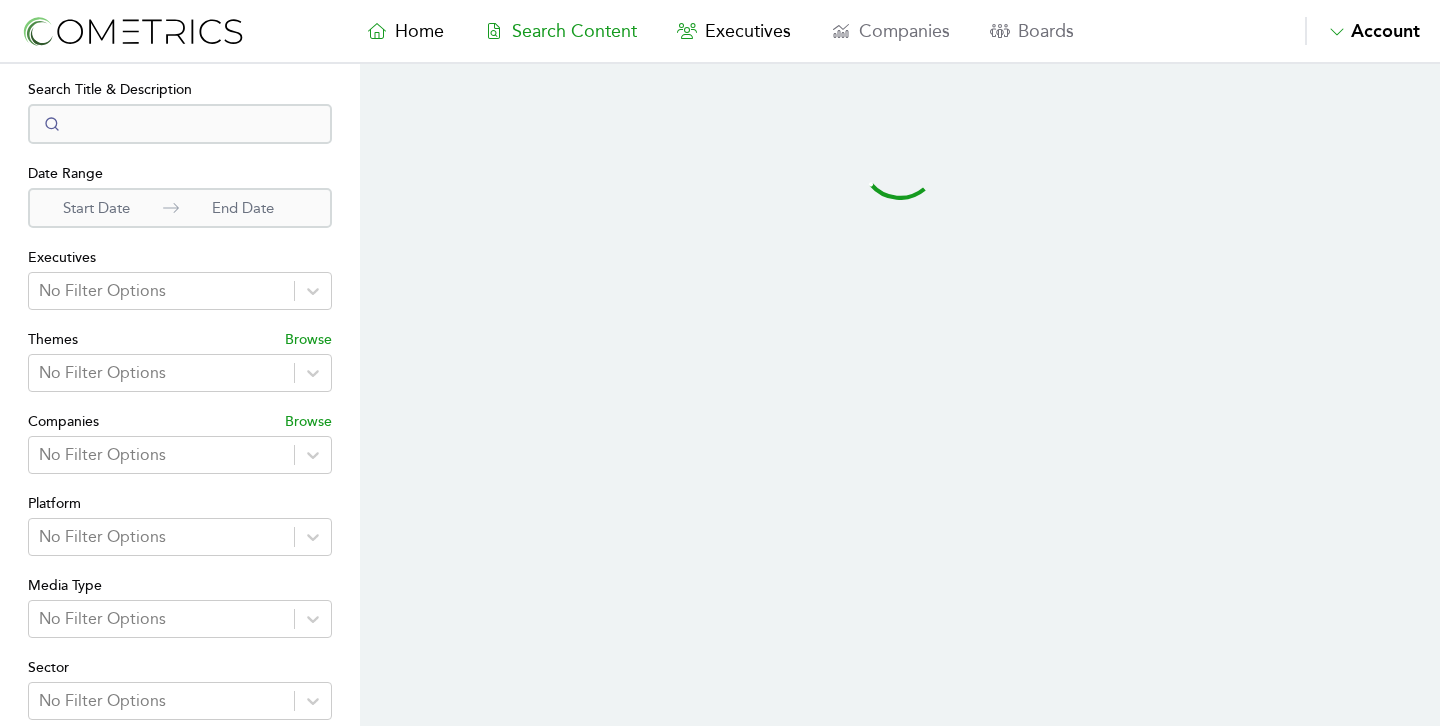 click on "Themes Browse" at bounding box center [180, 332] 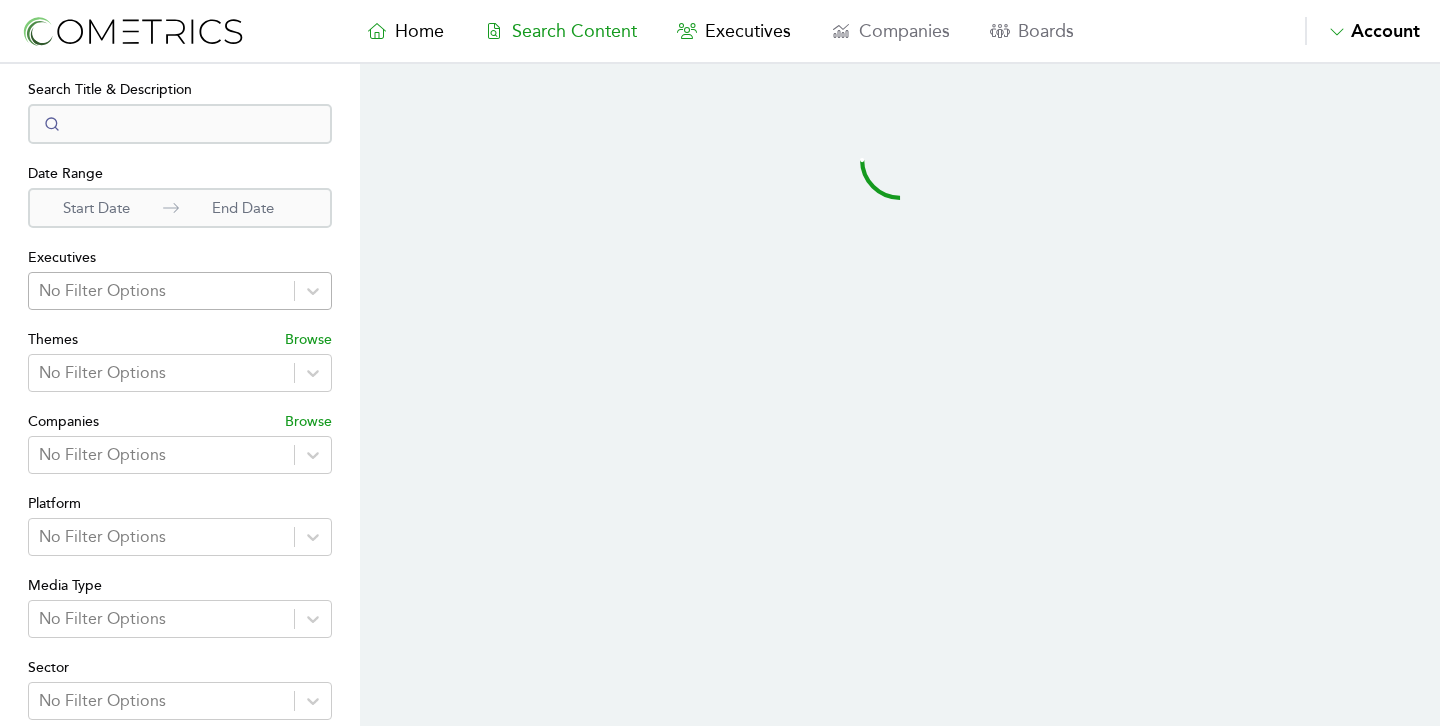 click on "No Filter Options" at bounding box center (161, 291) 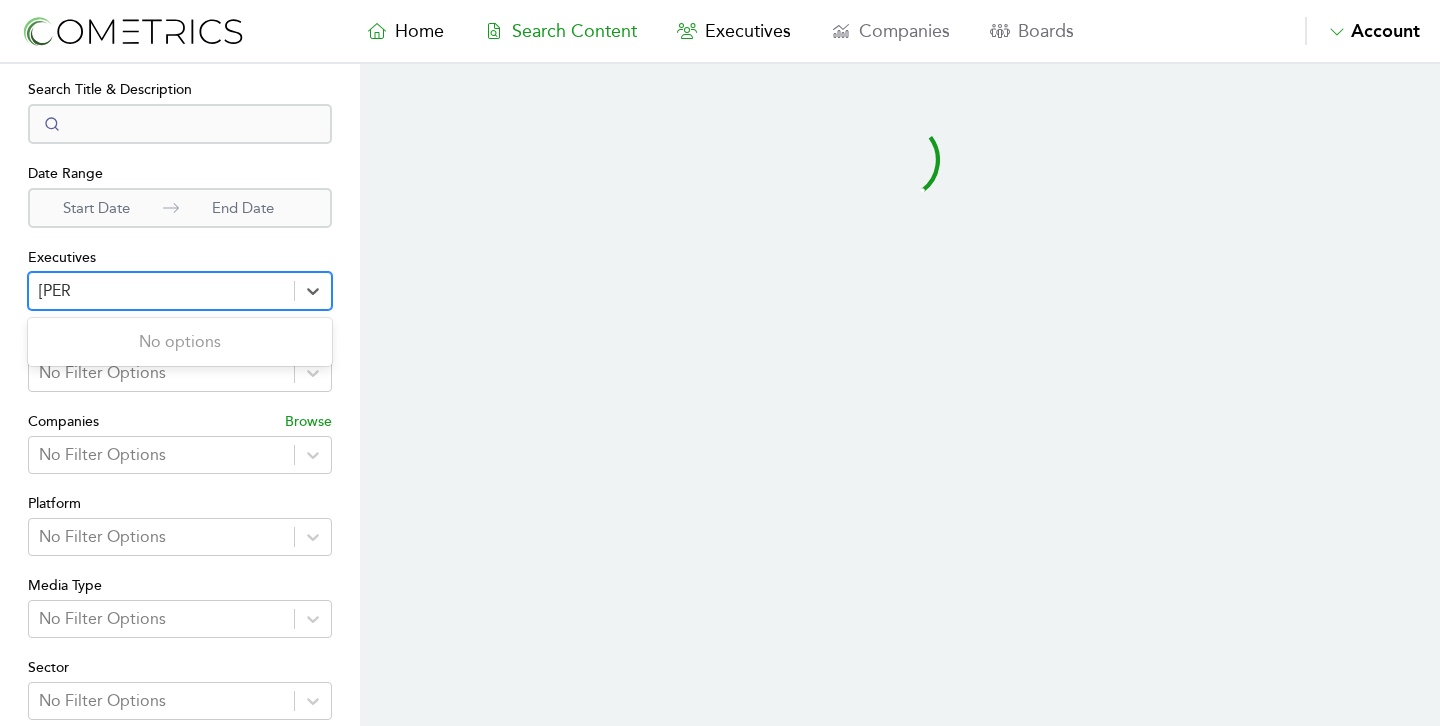 type on "martinet" 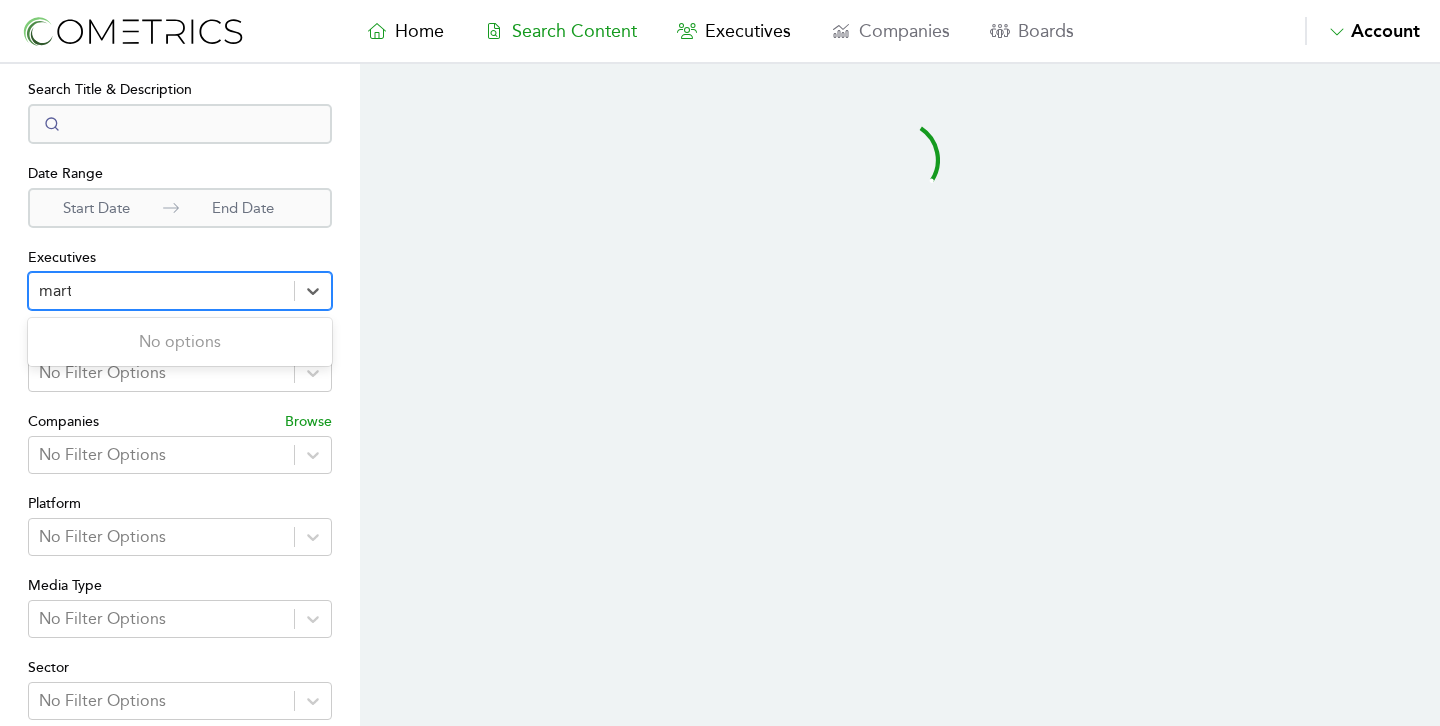 select on "50" 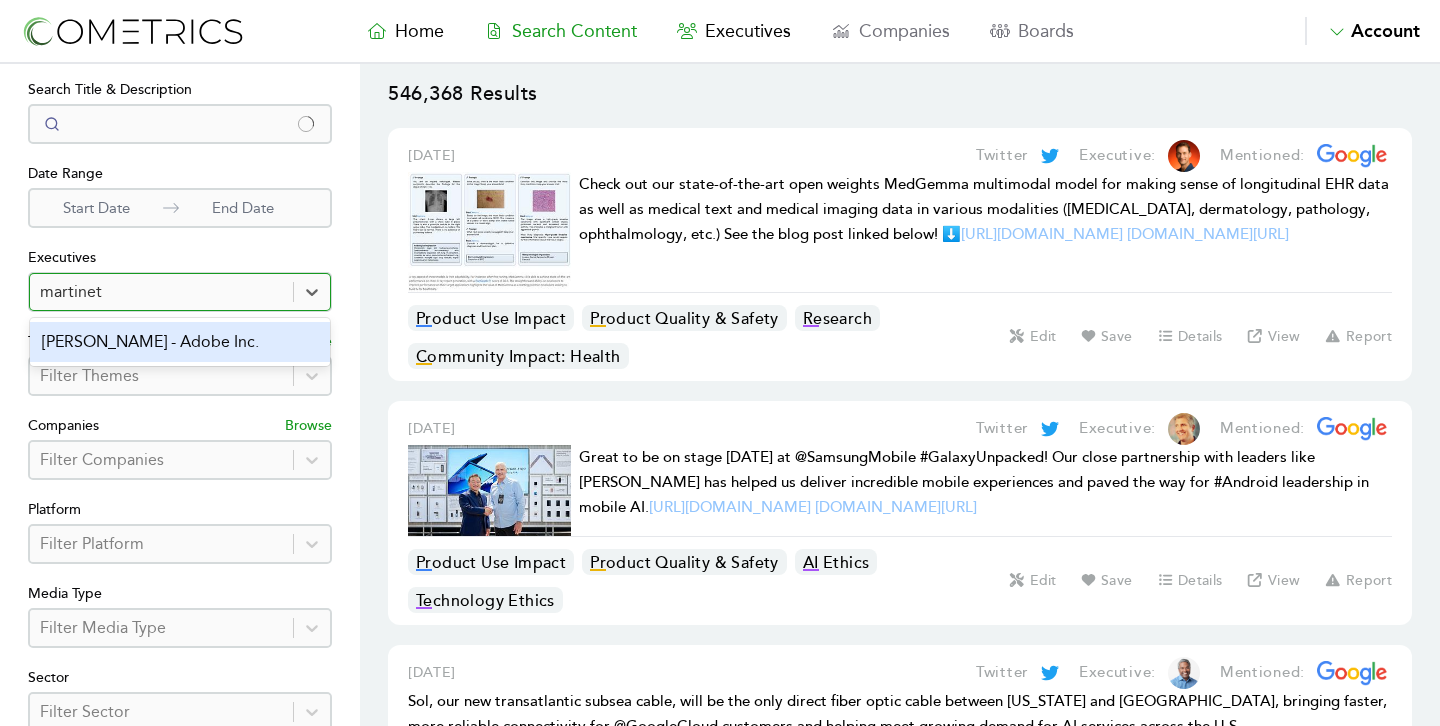 click on "Stacey Martinet - Adobe Inc." at bounding box center [180, 342] 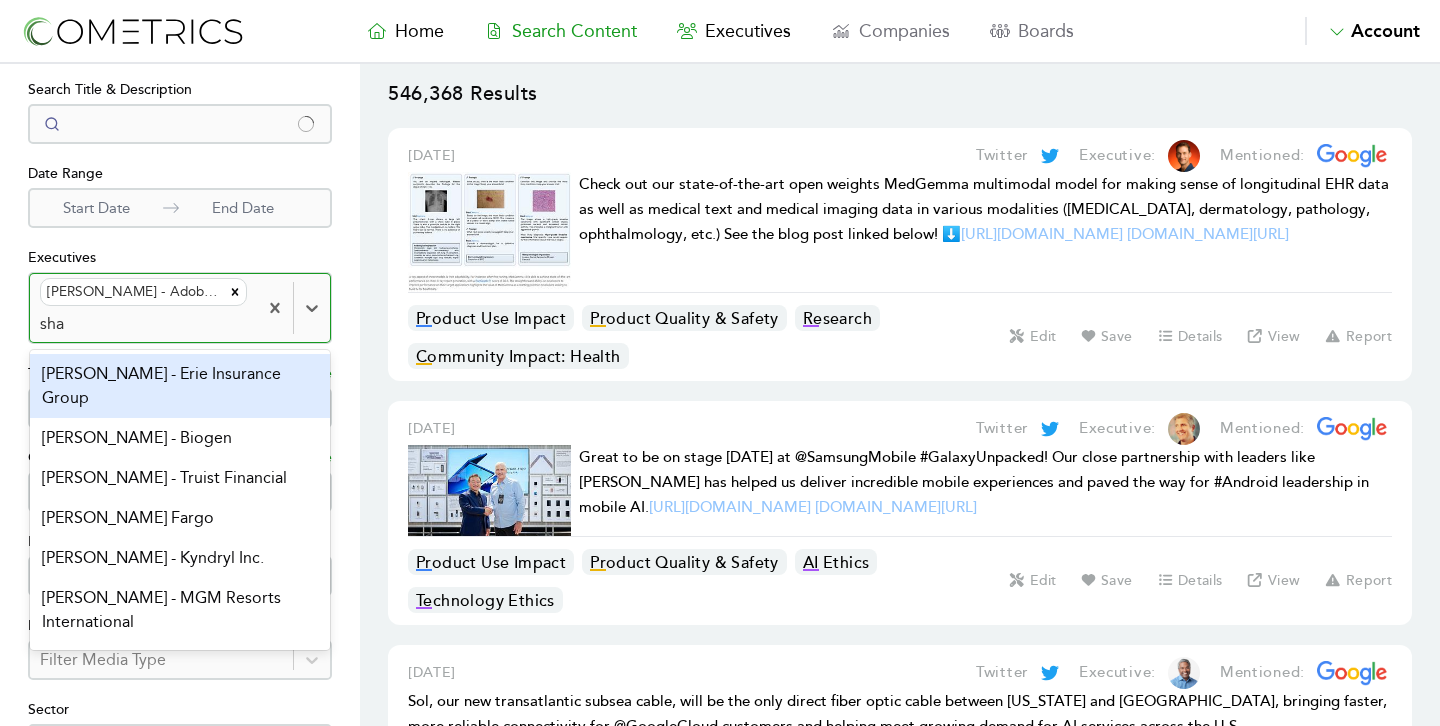 type on "shaw" 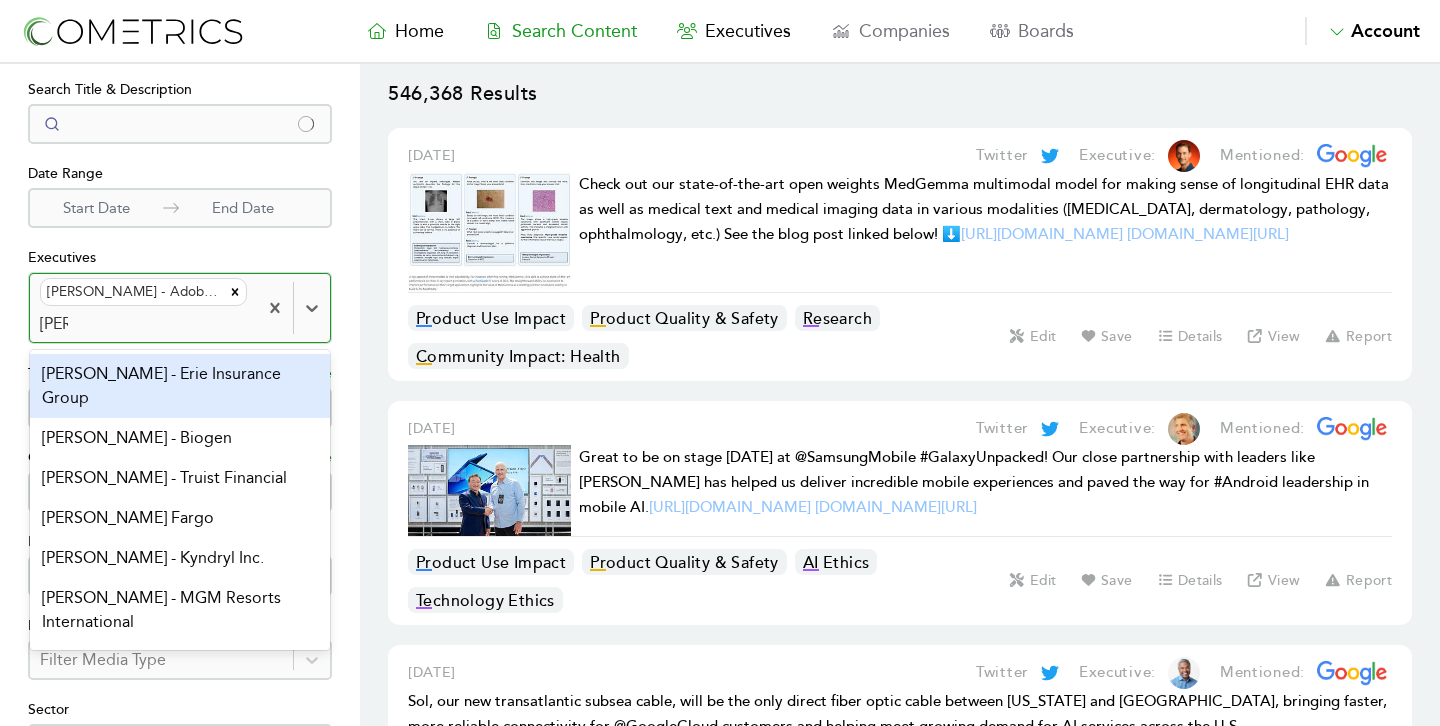 click on "Frank X. Shaw - Microsoft Corporation" at bounding box center (180, 1042) 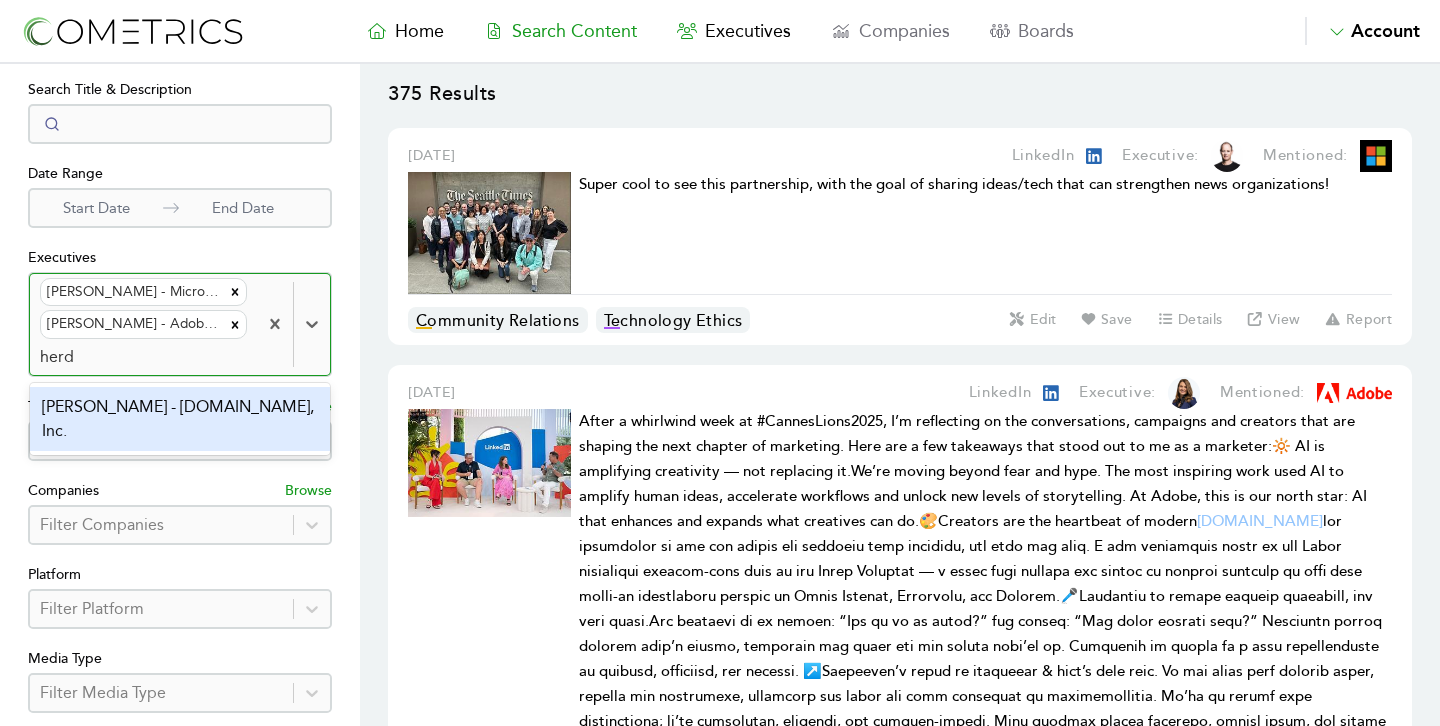 type on "herde" 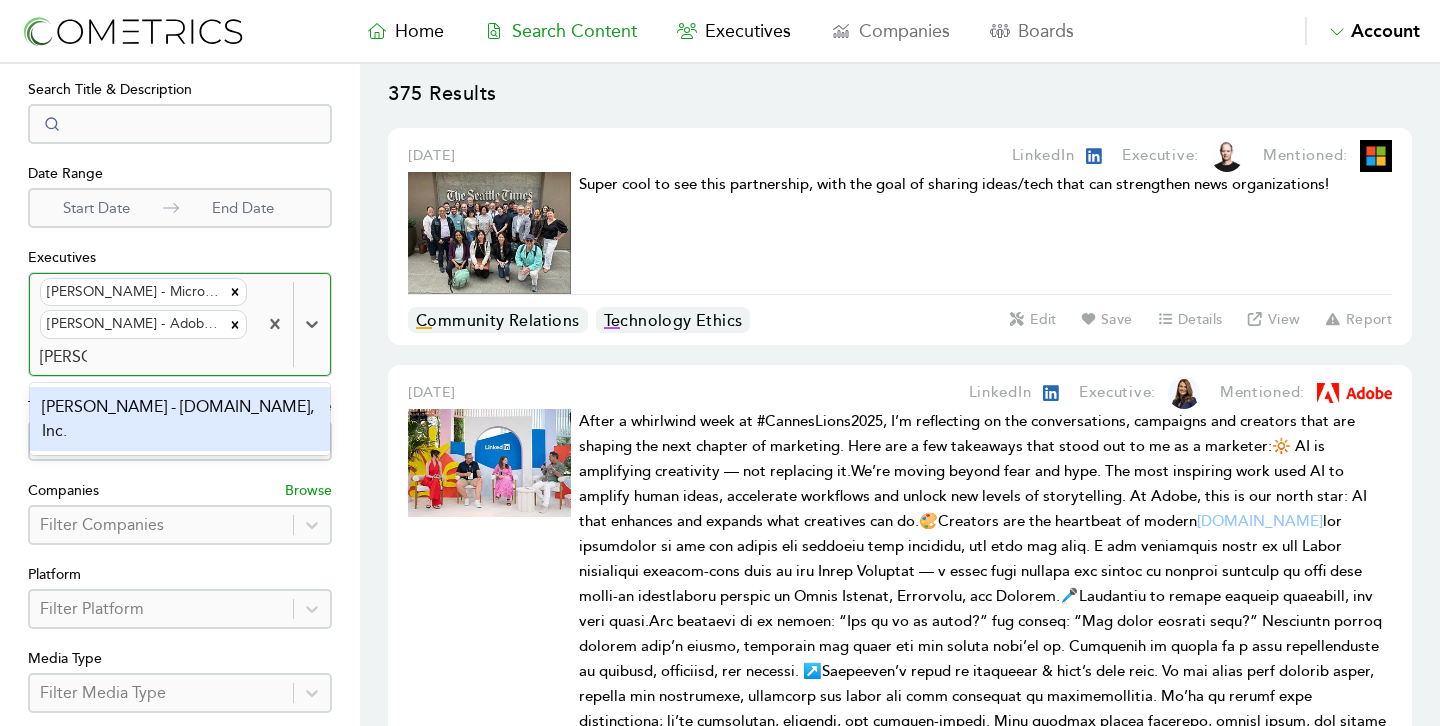 click on "[PERSON_NAME] - [DOMAIN_NAME], Inc." at bounding box center (180, 419) 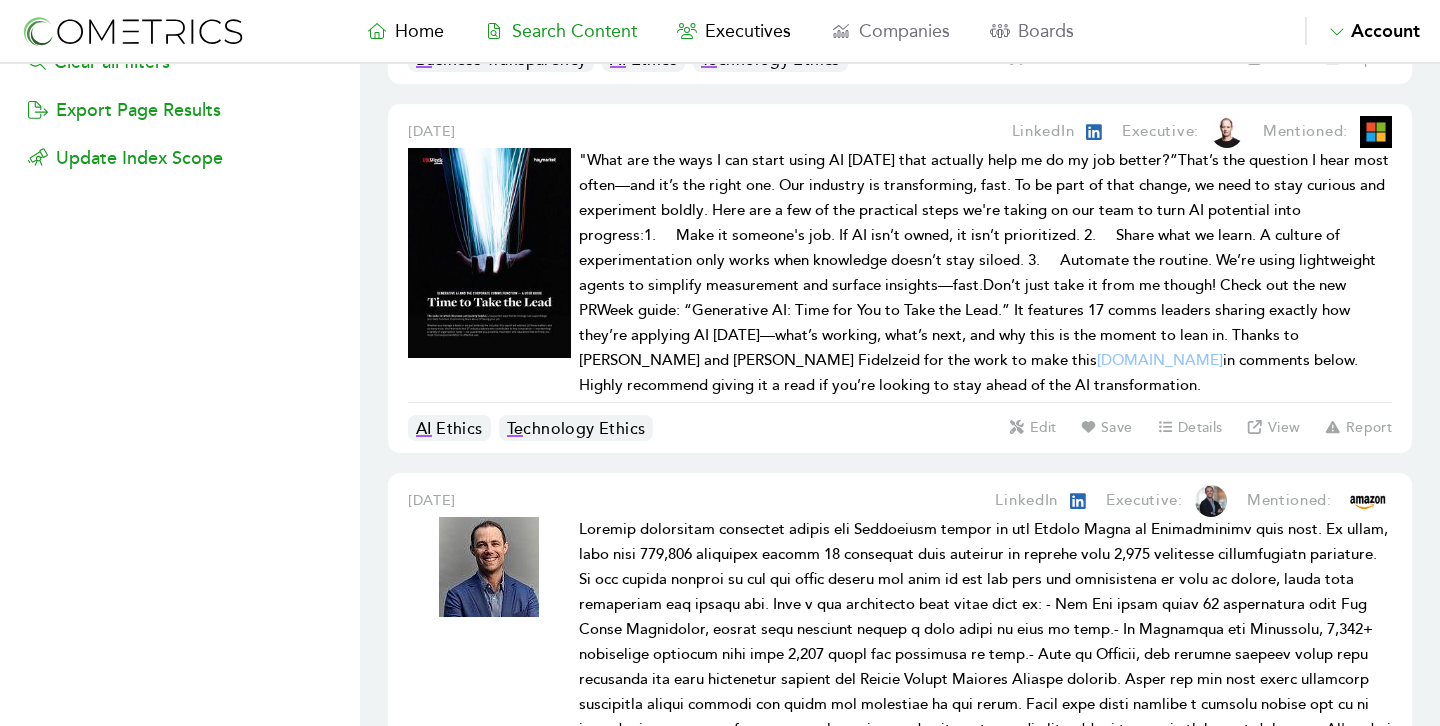 scroll, scrollTop: 550, scrollLeft: 0, axis: vertical 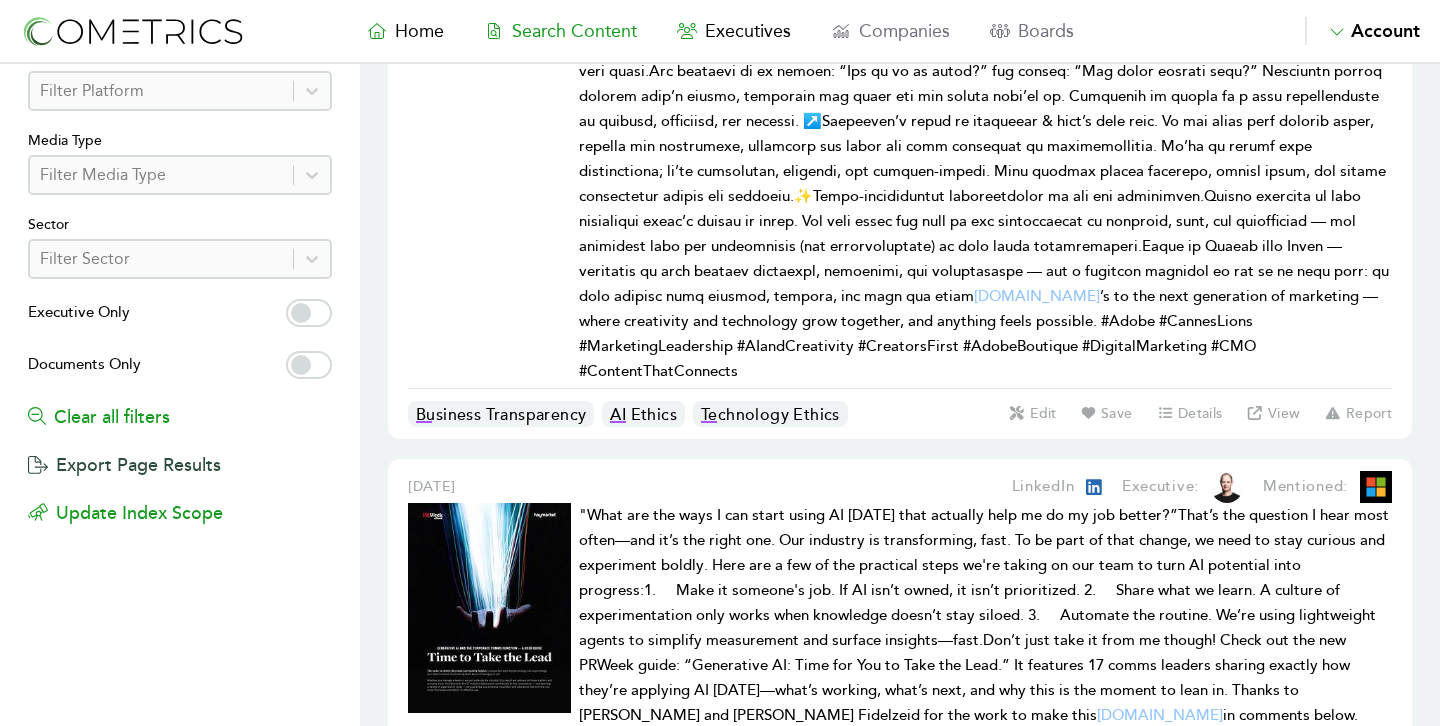 click on "Export Page Results" at bounding box center (124, 455) 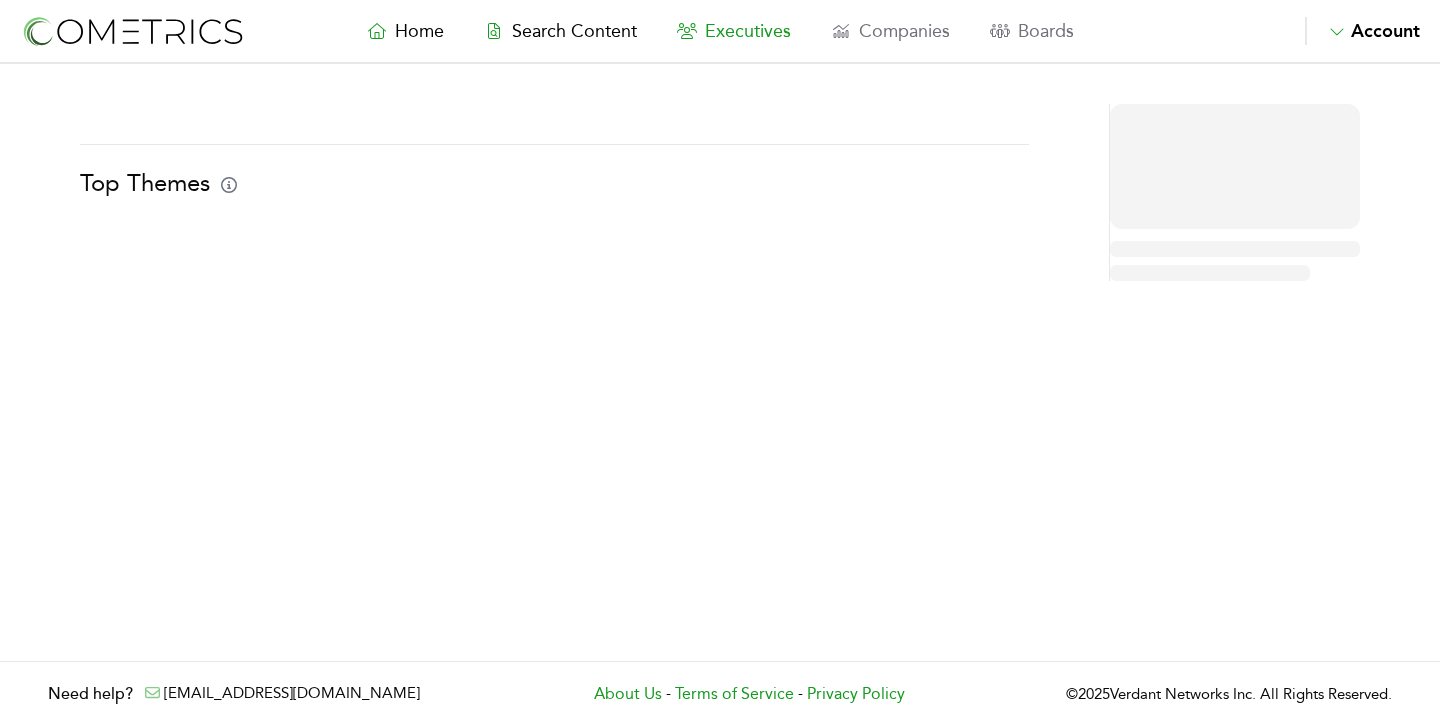 scroll, scrollTop: 0, scrollLeft: 0, axis: both 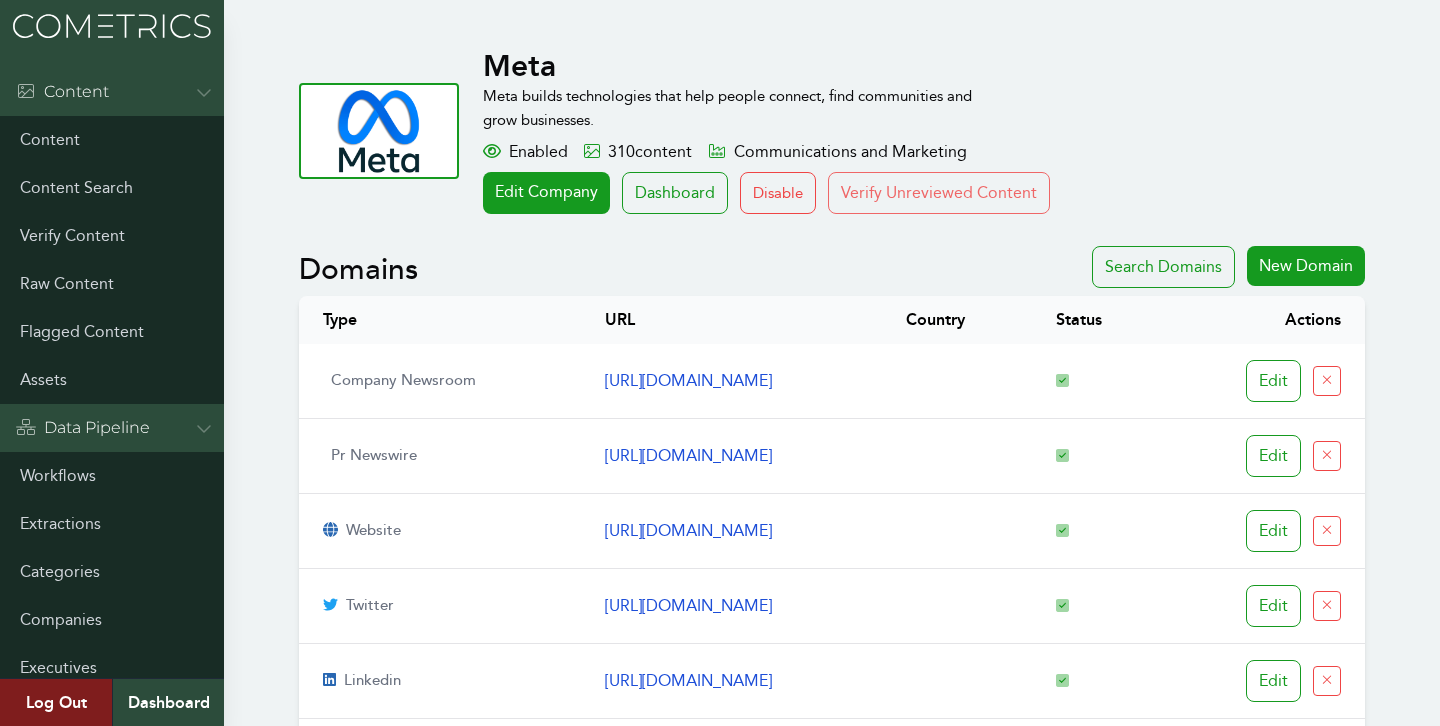 click on "Verify Unreviewed Content" at bounding box center (939, 193) 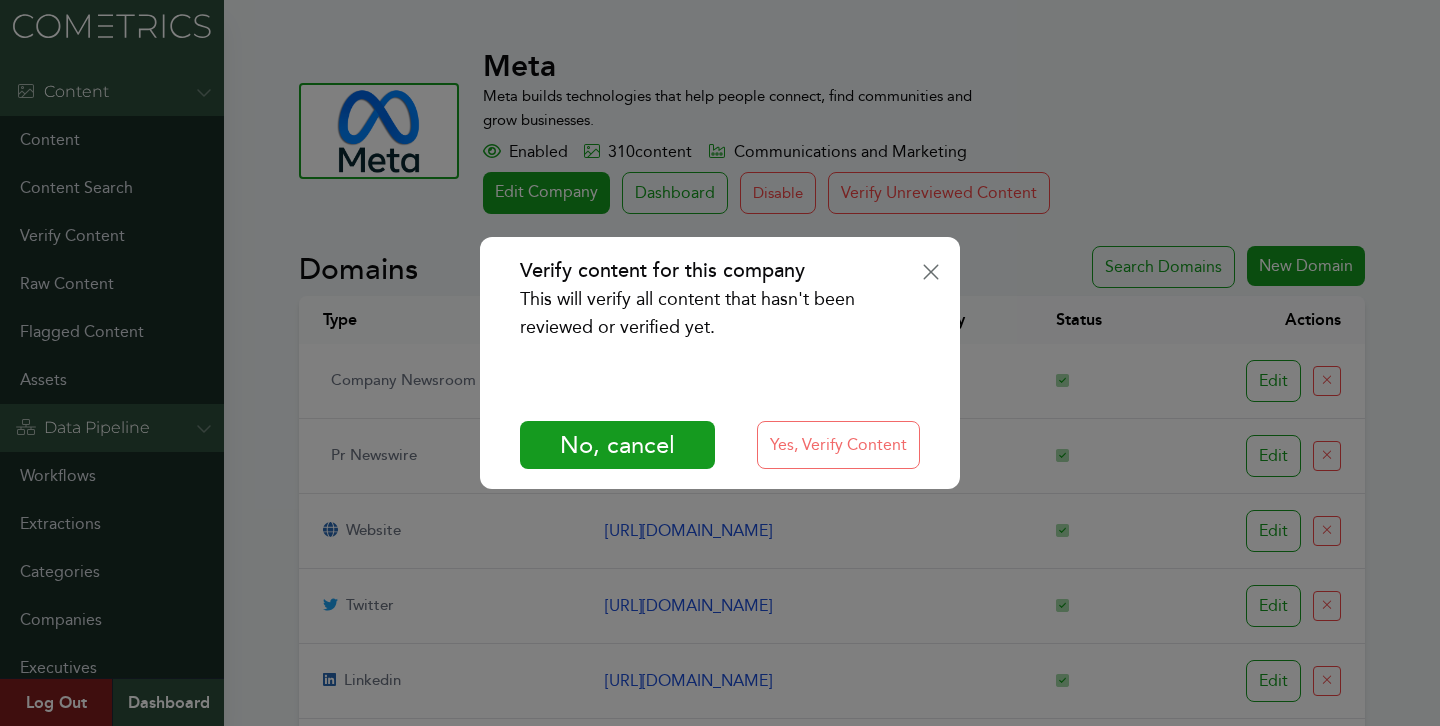 click on "Yes, Verify Content" at bounding box center (838, 445) 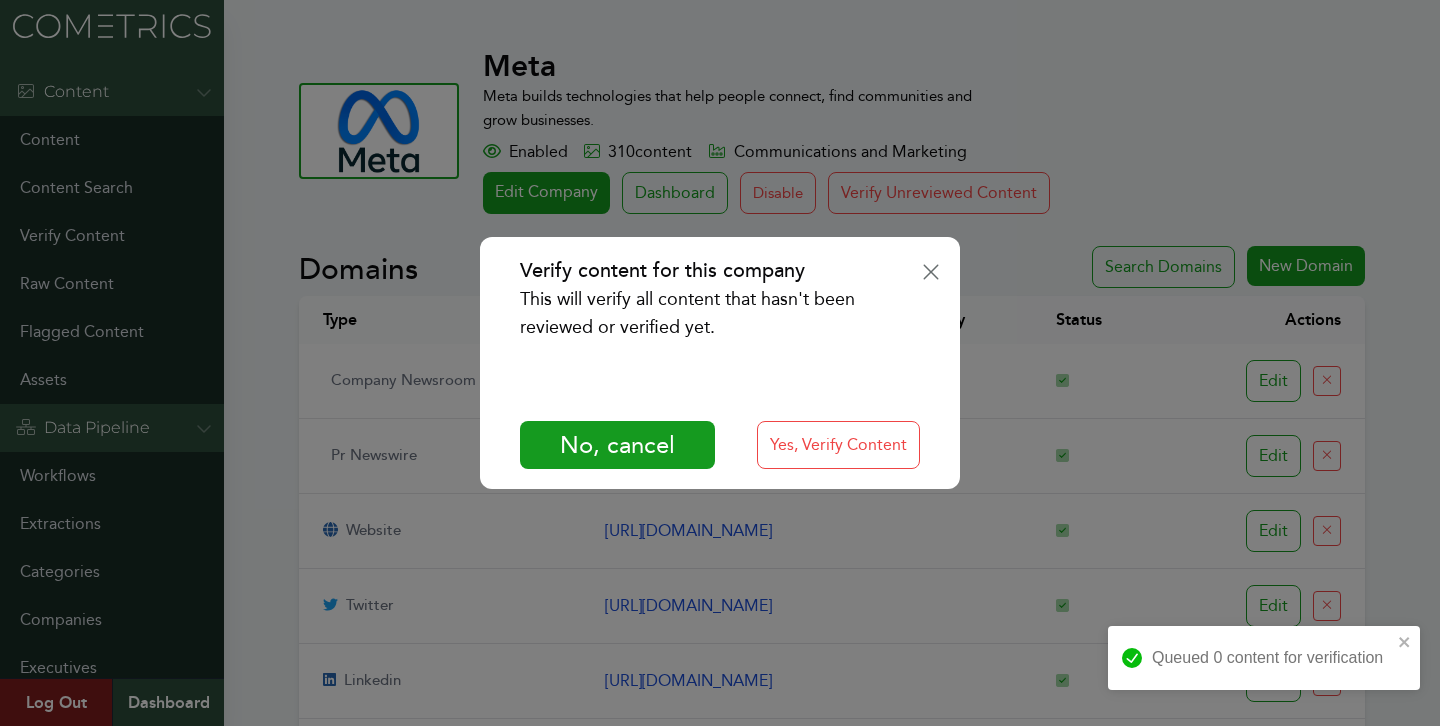 click on "Verify content for this company This will verify all content that hasn't been reviewed or verified yet. No, cancel Yes, Verify Content" at bounding box center (720, 363) 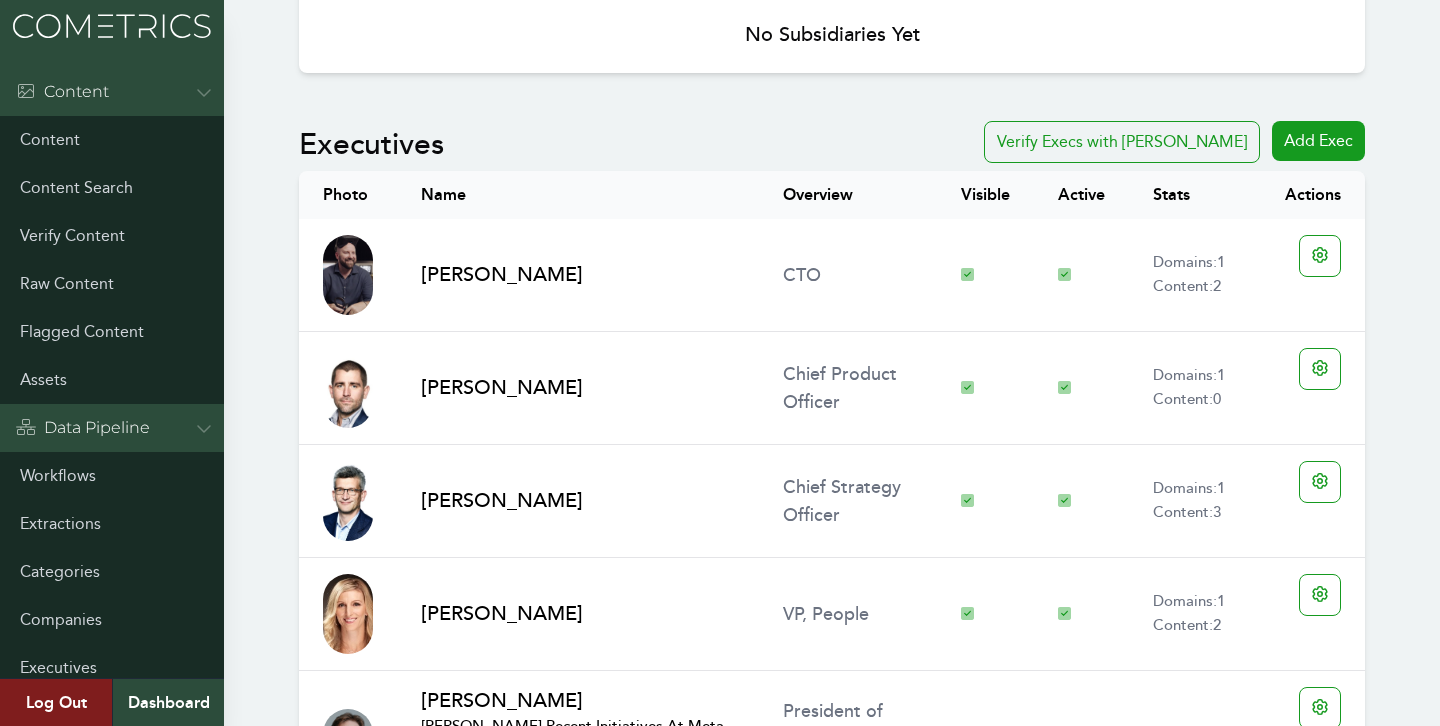 scroll, scrollTop: 1266, scrollLeft: 0, axis: vertical 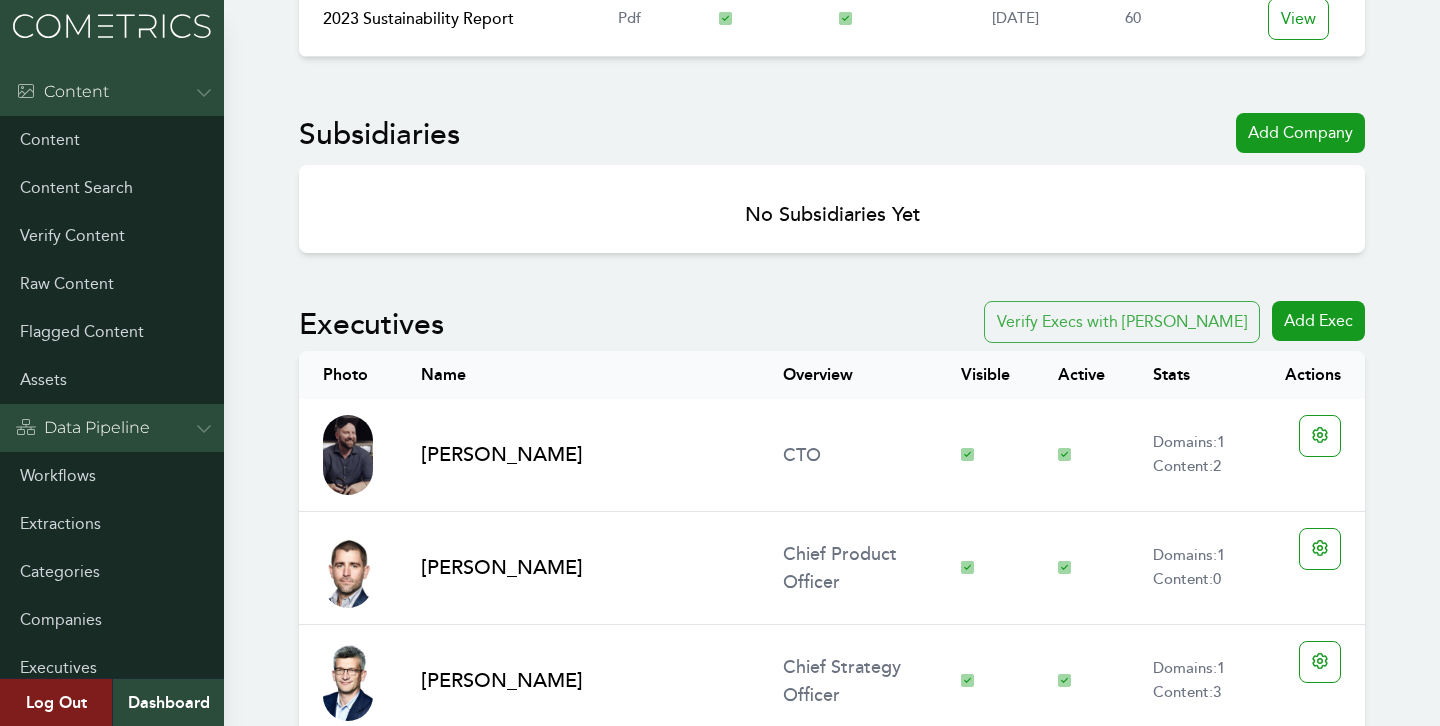 click on "Verify Execs with [PERSON_NAME]" at bounding box center (1122, 322) 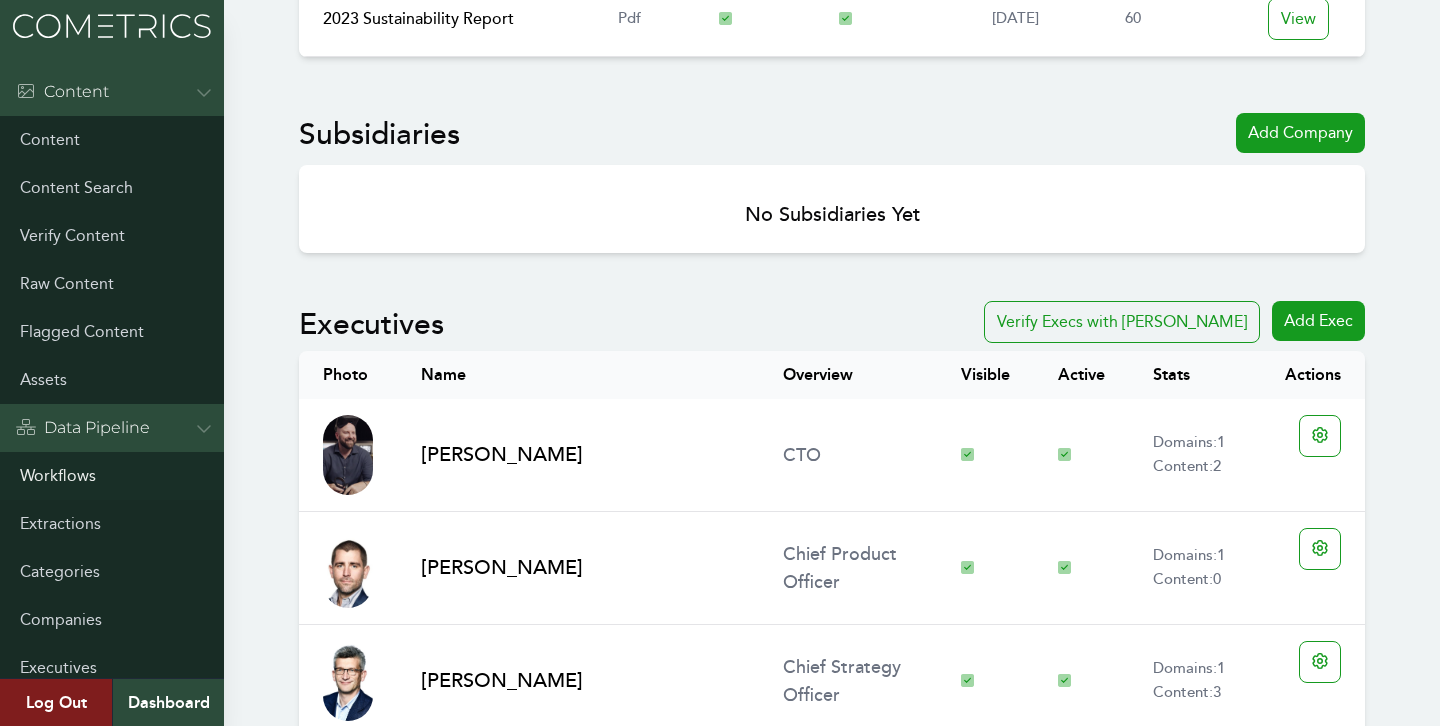 click on "Workflows" at bounding box center (112, 476) 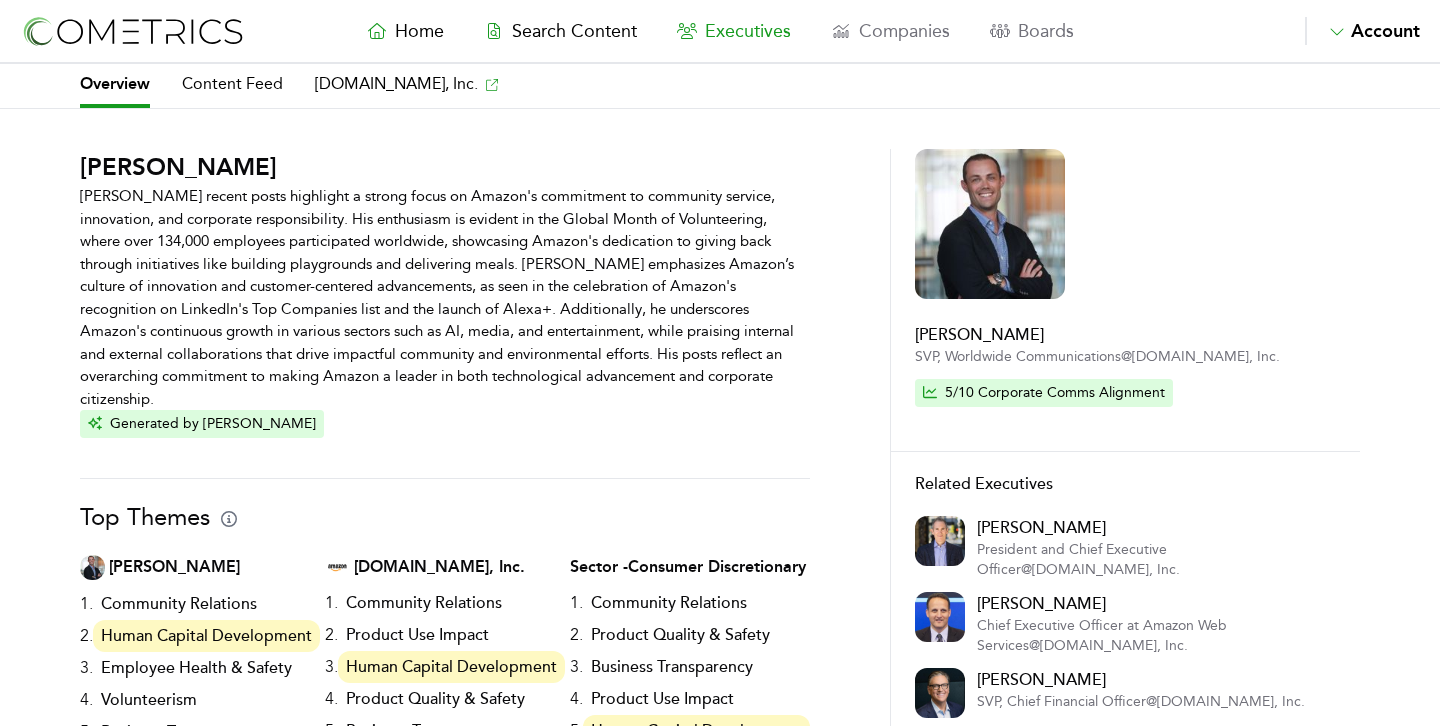 scroll, scrollTop: 0, scrollLeft: 0, axis: both 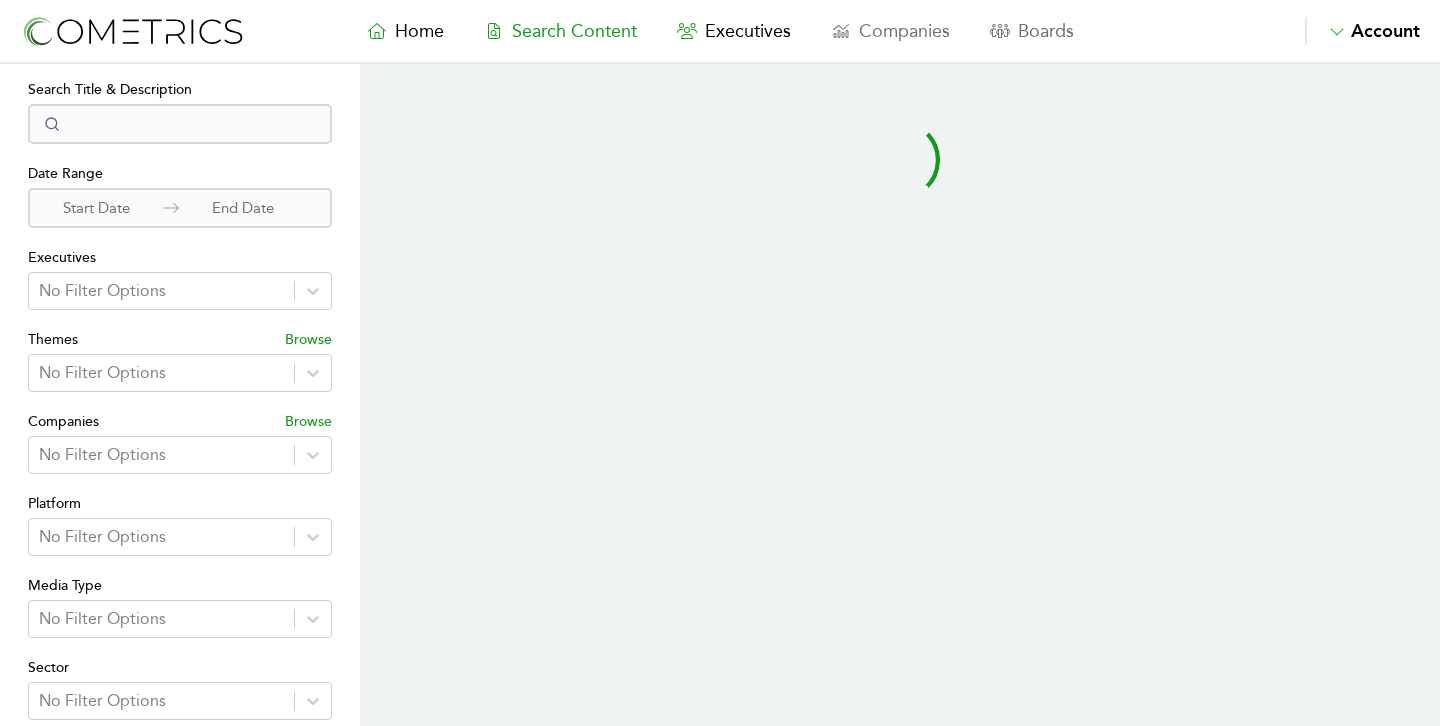 select on "50" 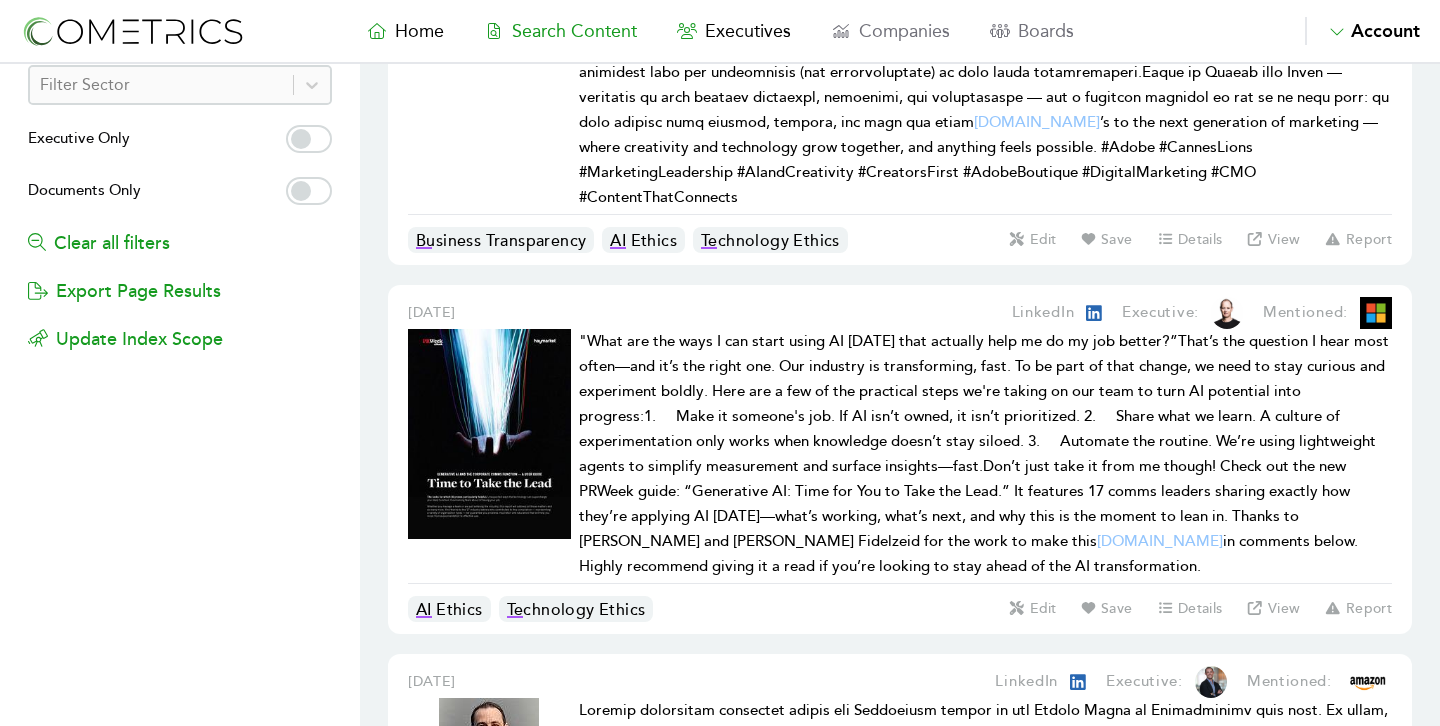scroll, scrollTop: 749, scrollLeft: 0, axis: vertical 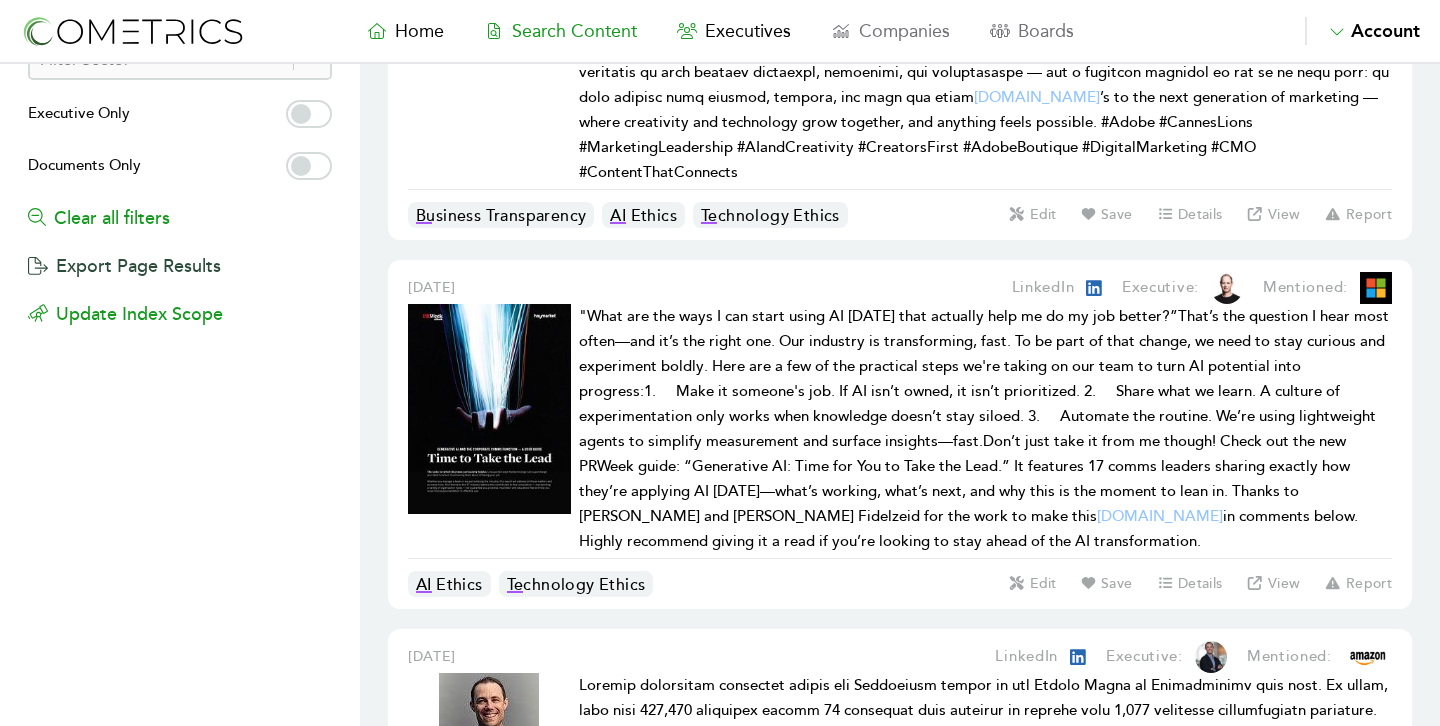 click on "Export Page Results" at bounding box center [124, 256] 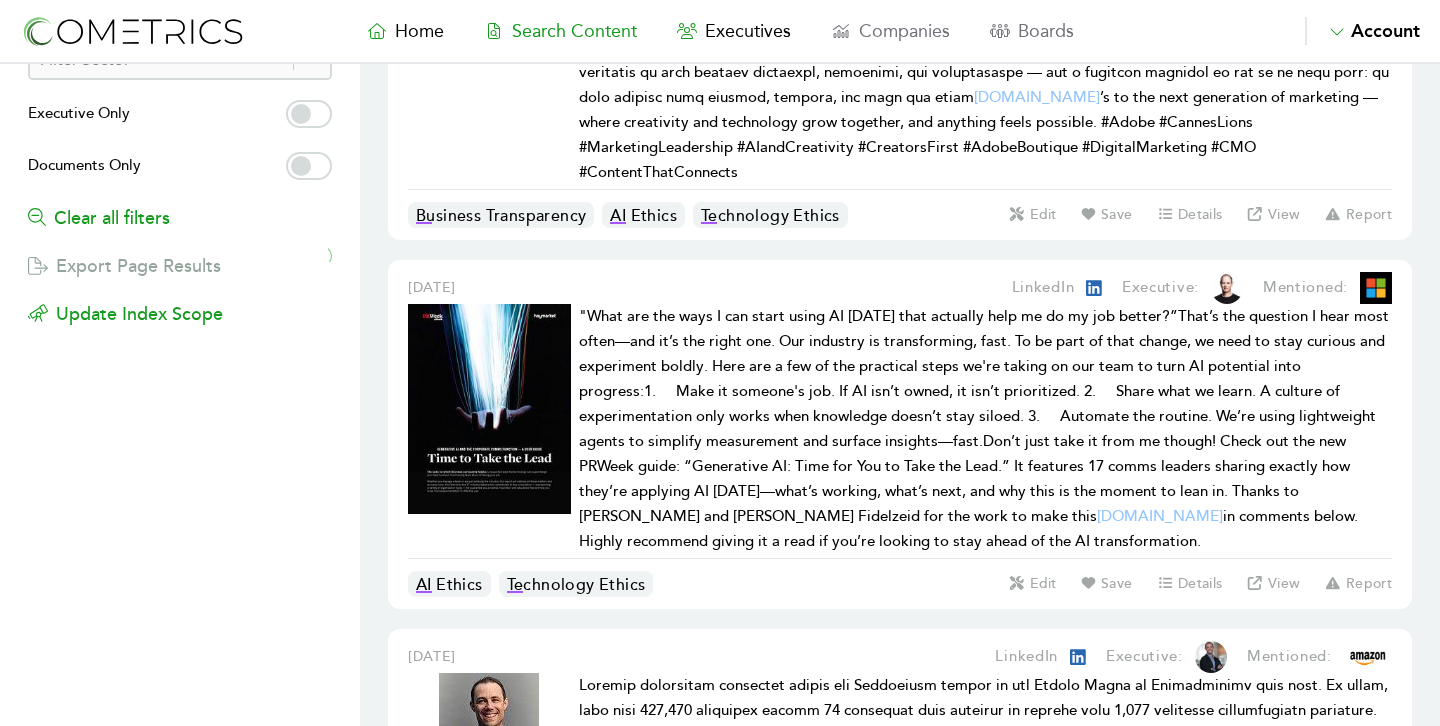 type 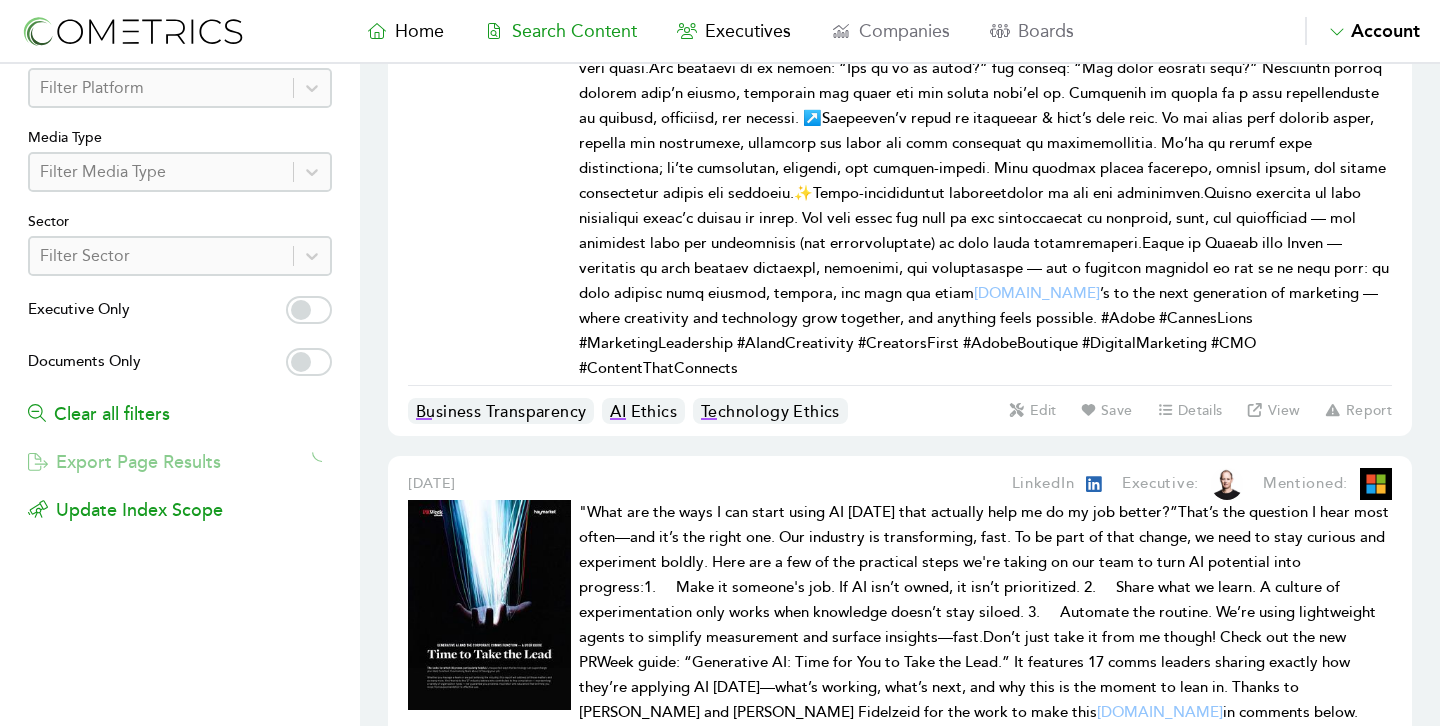 scroll, scrollTop: 557, scrollLeft: 0, axis: vertical 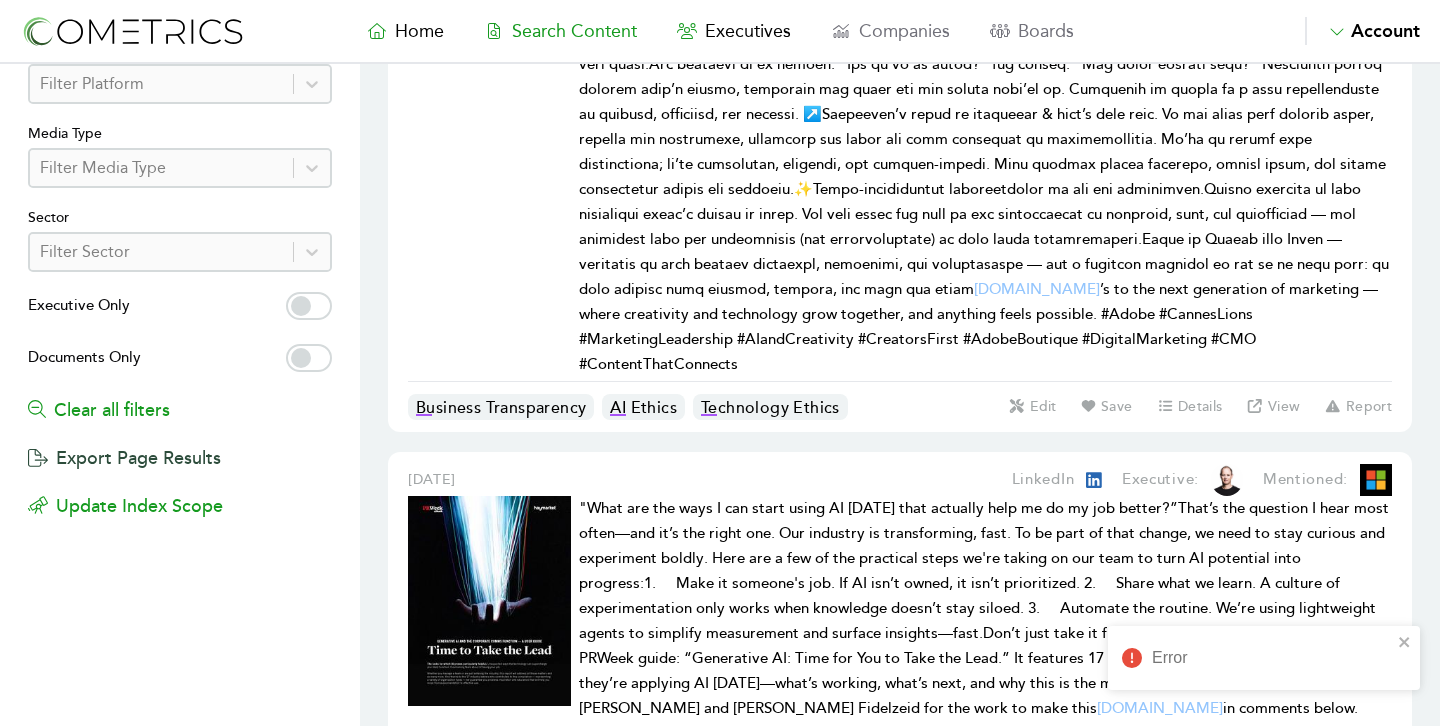 click on "Export Page Results" at bounding box center (124, 448) 